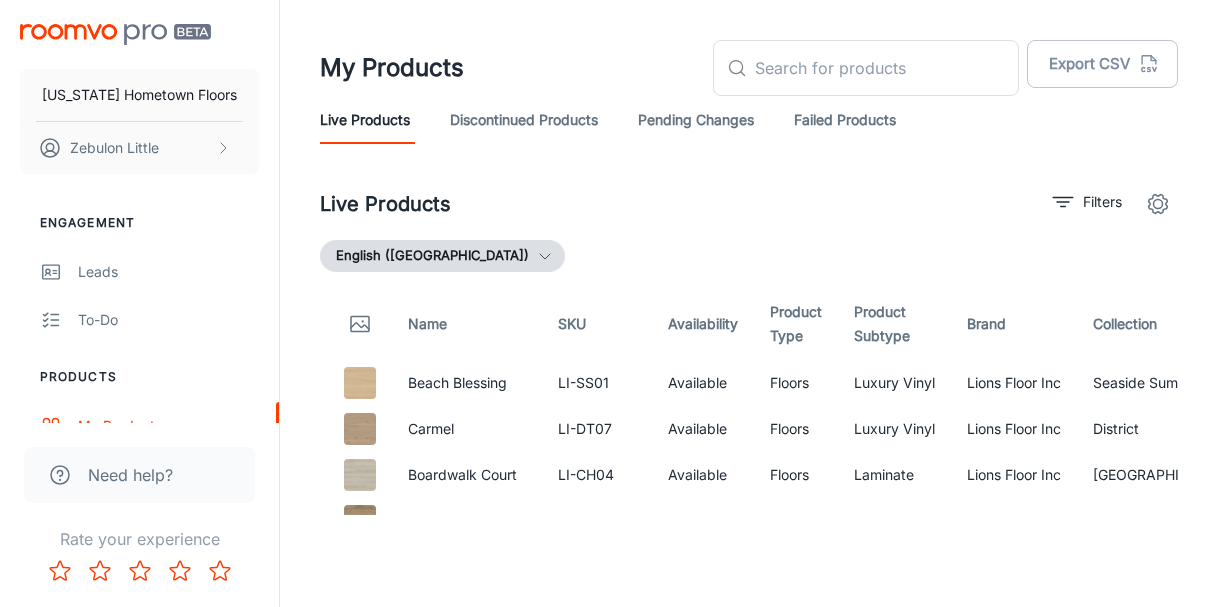scroll, scrollTop: 0, scrollLeft: 0, axis: both 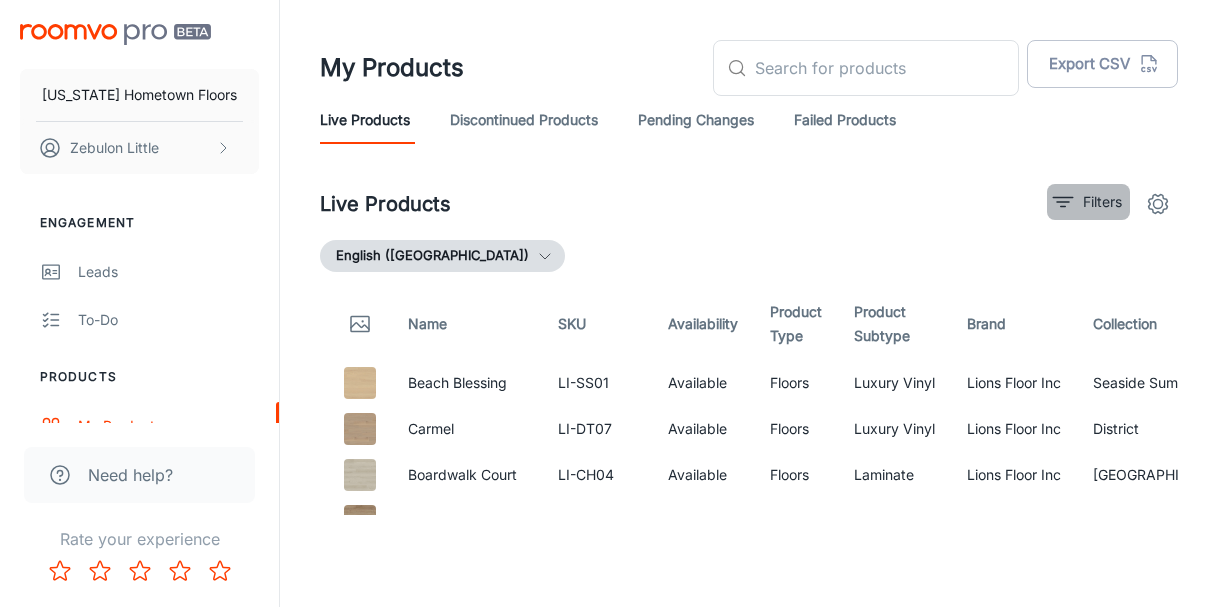 click on "Filters" at bounding box center [1102, 202] 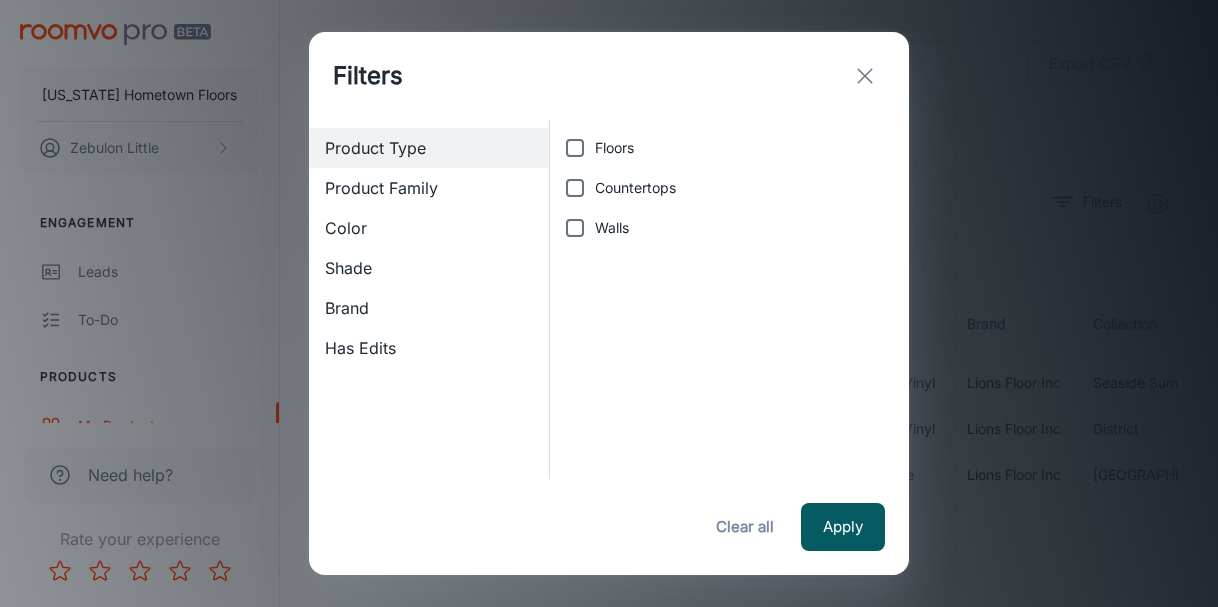click on "Brand" at bounding box center (429, 308) 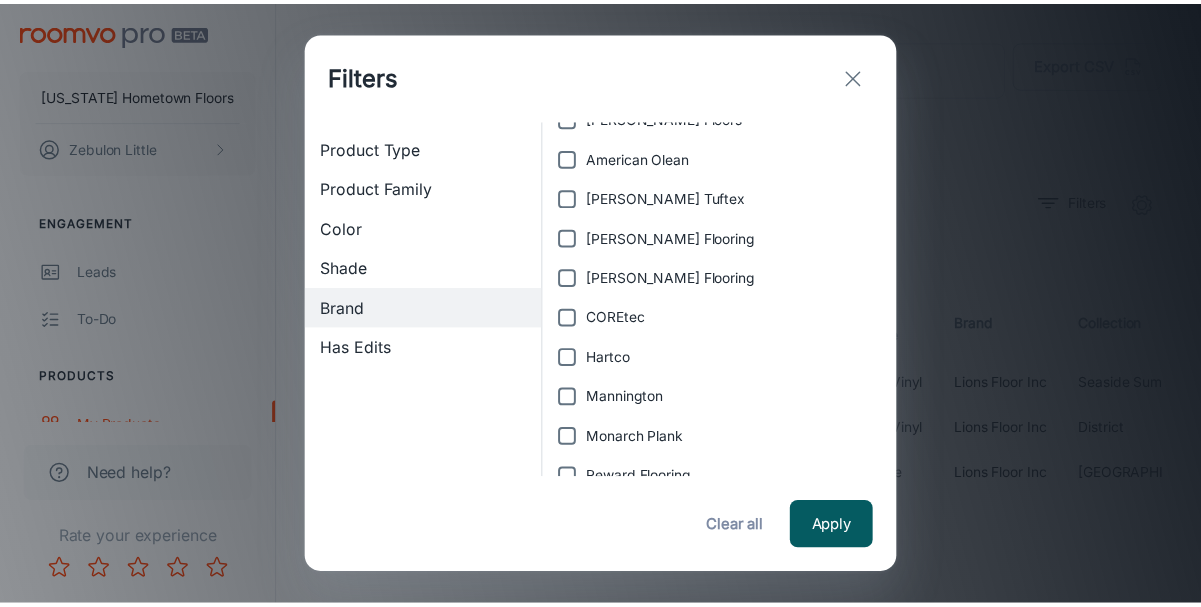 scroll, scrollTop: 232, scrollLeft: 0, axis: vertical 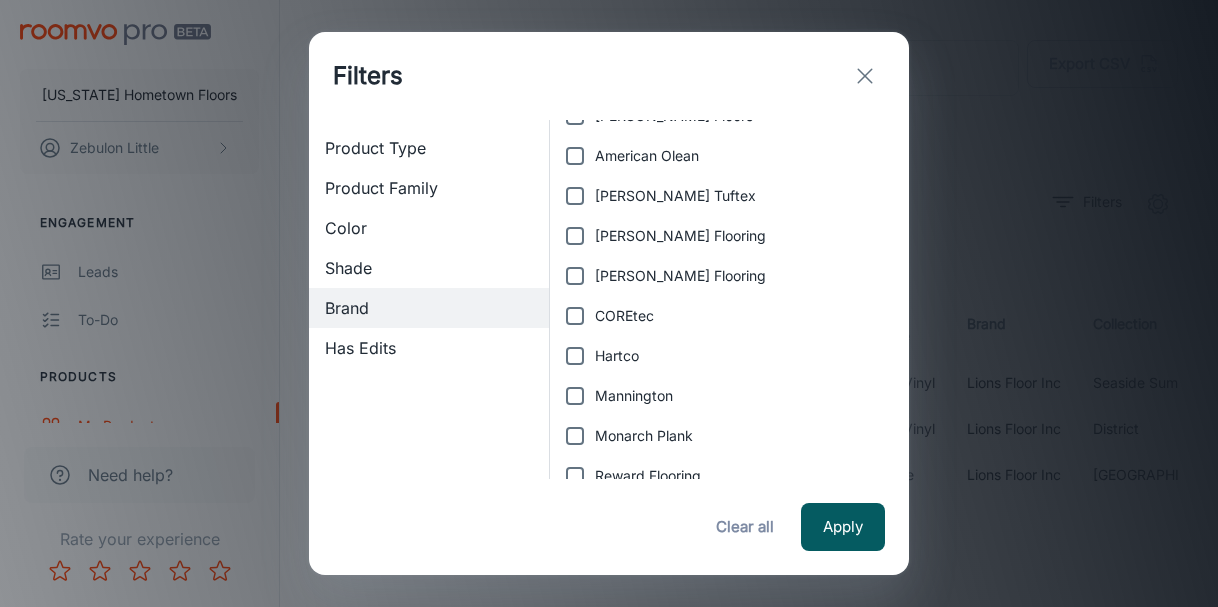 click on "Monarch Plank" at bounding box center [575, 436] 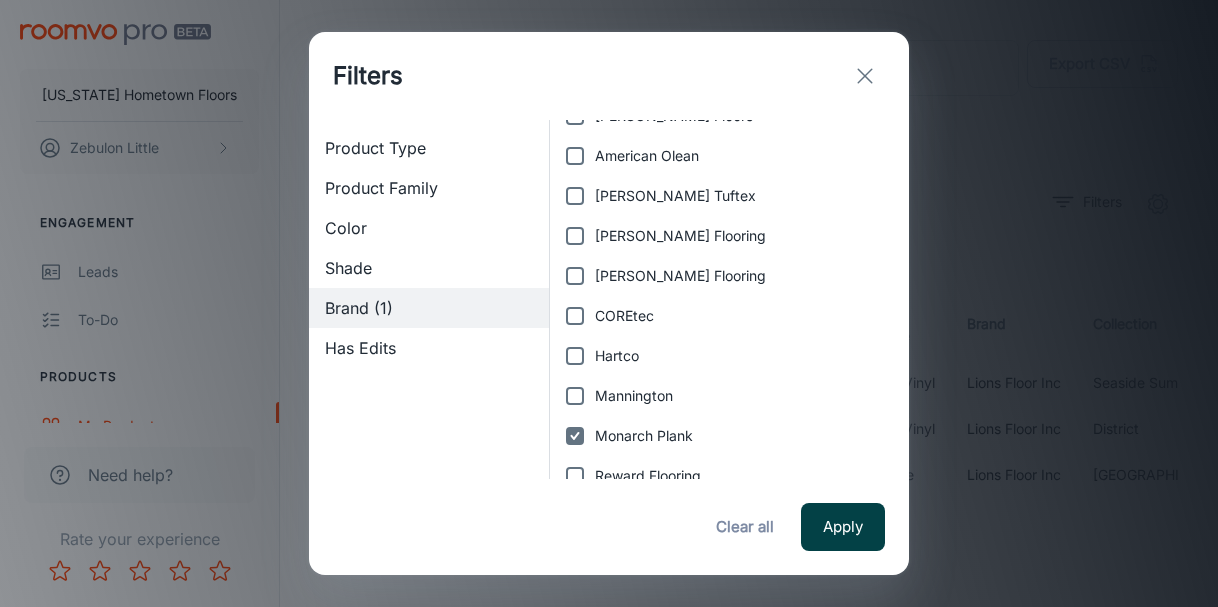 click on "Apply" at bounding box center [843, 527] 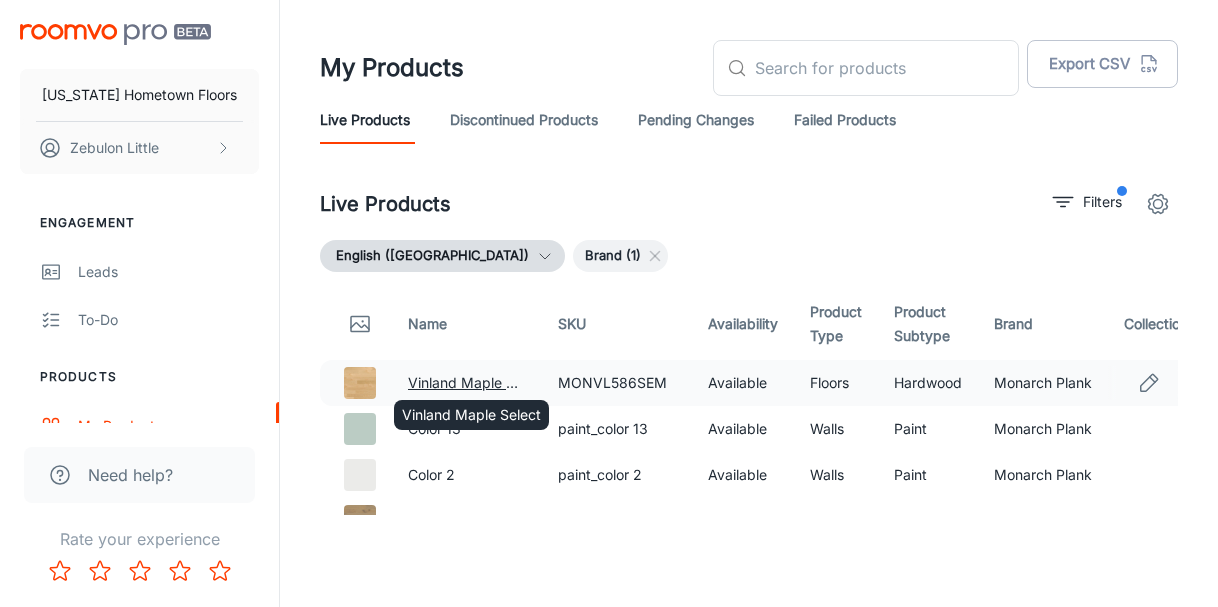 click on "Vinland Maple Select" at bounding box center (477, 382) 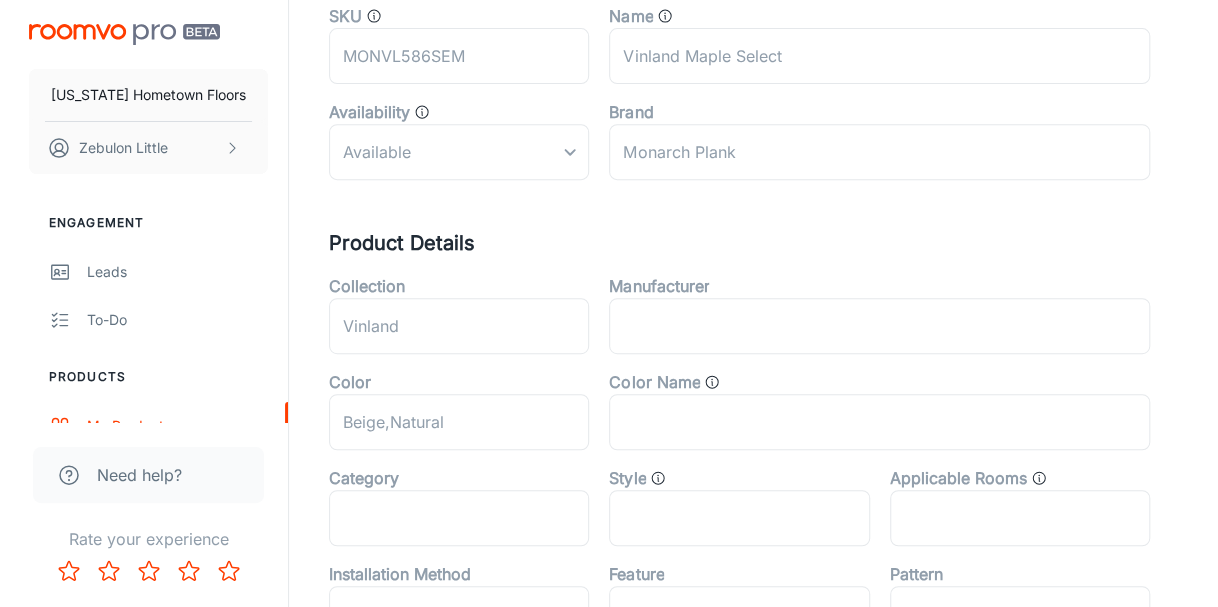 scroll, scrollTop: 0, scrollLeft: 0, axis: both 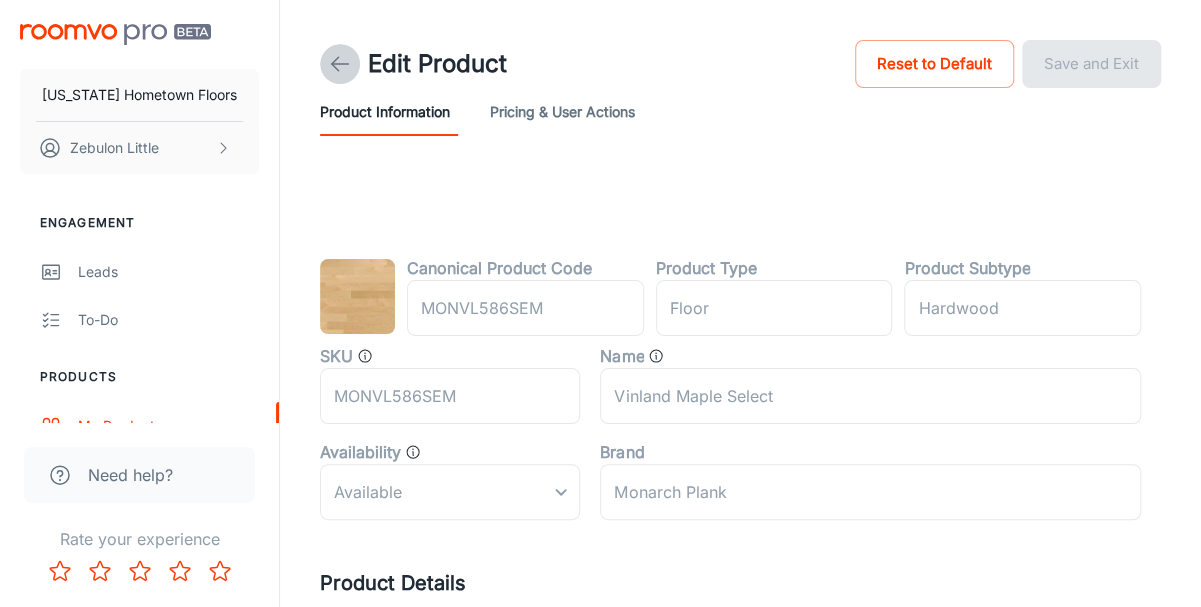 click 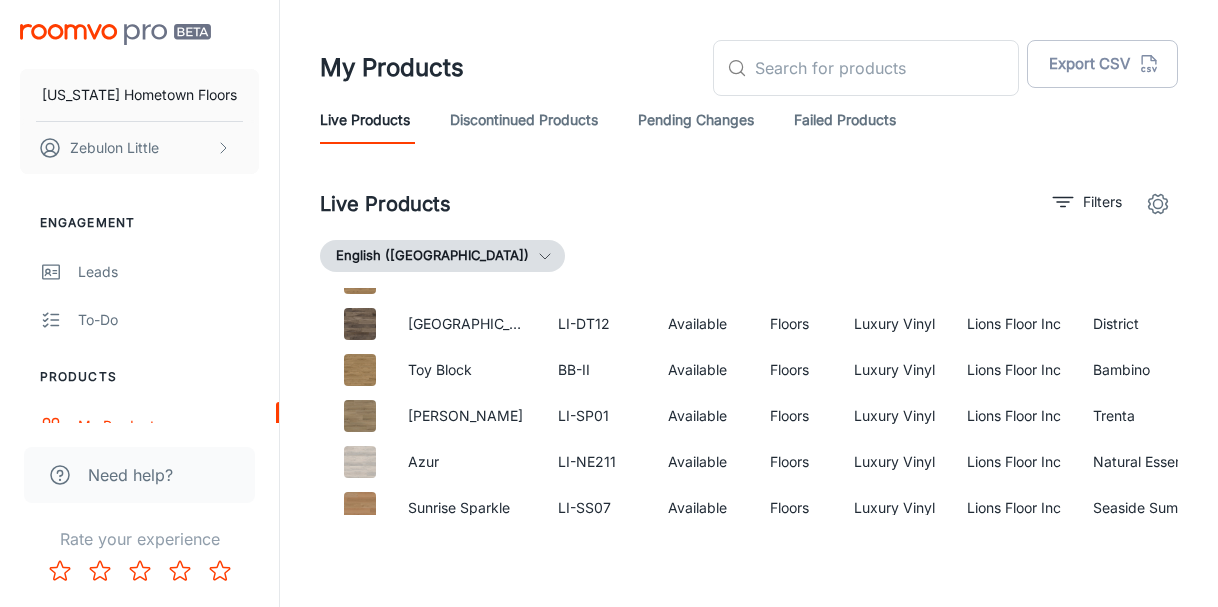 scroll, scrollTop: 464, scrollLeft: 0, axis: vertical 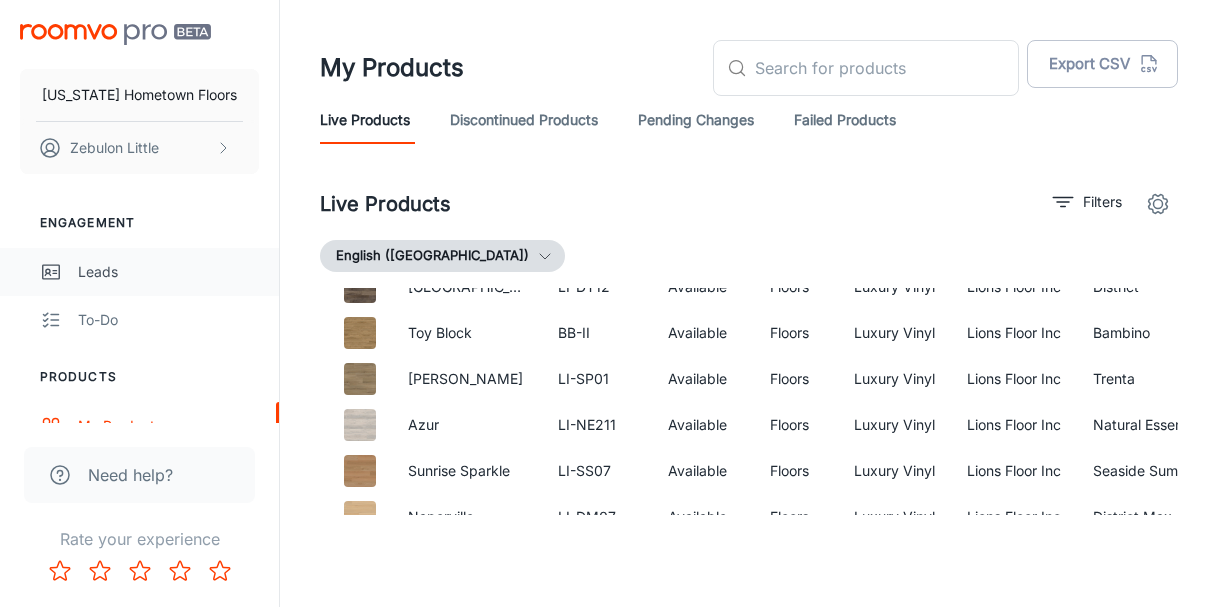click on "Leads" at bounding box center [168, 272] 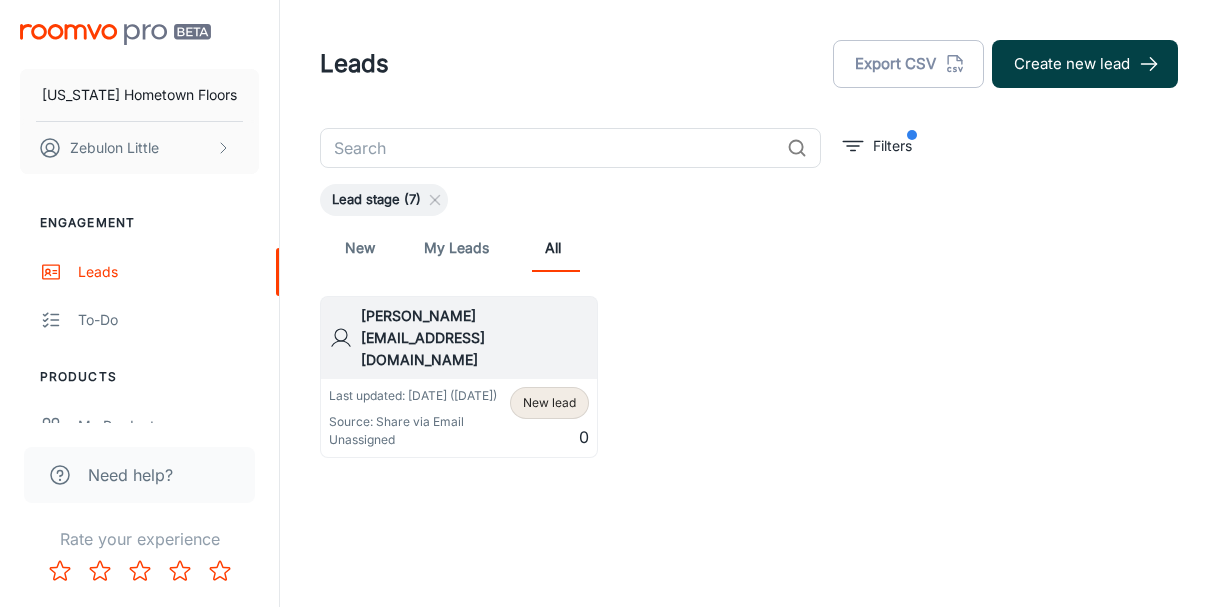 click on "Create new lead" at bounding box center [1085, 64] 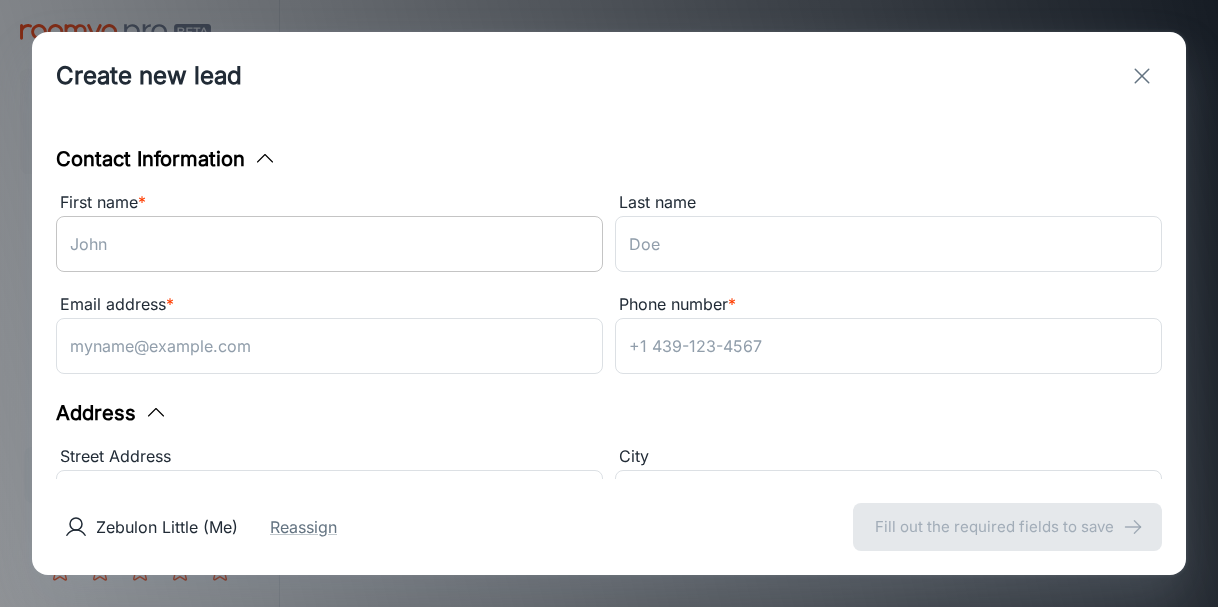 click on "First name *" at bounding box center (329, 244) 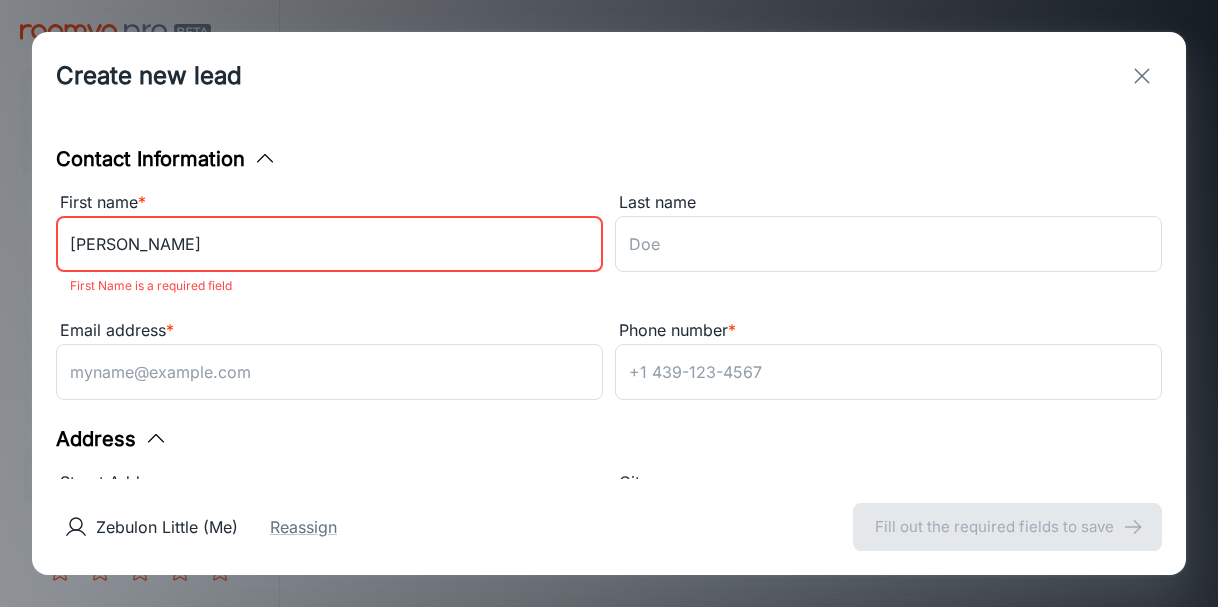 type on "[PERSON_NAME]" 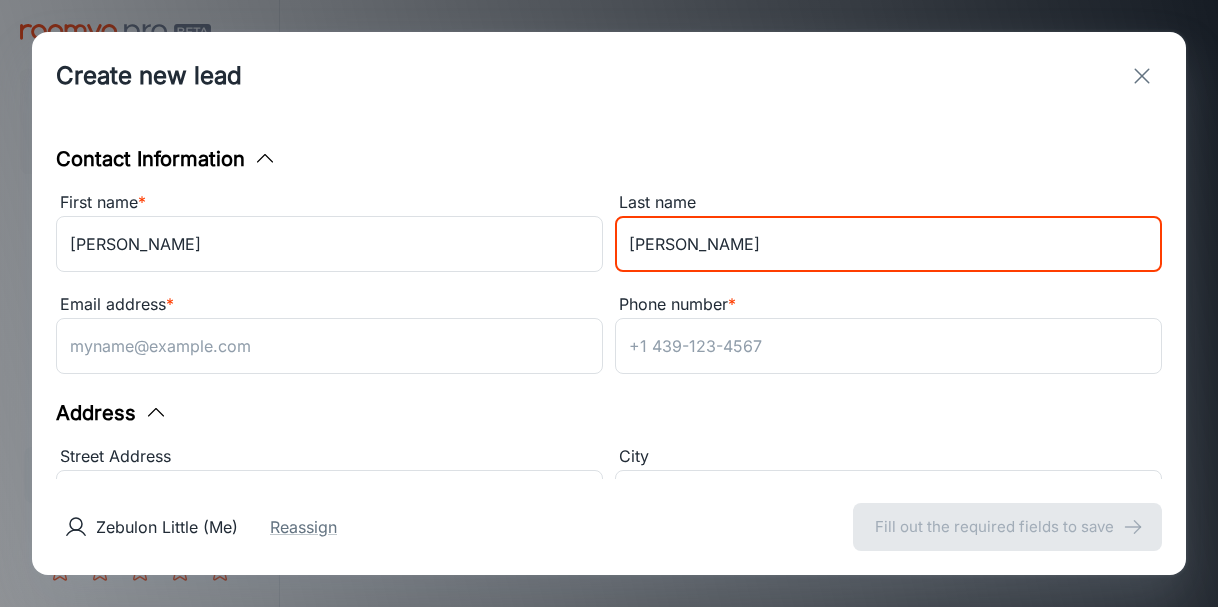 type on "[PERSON_NAME]" 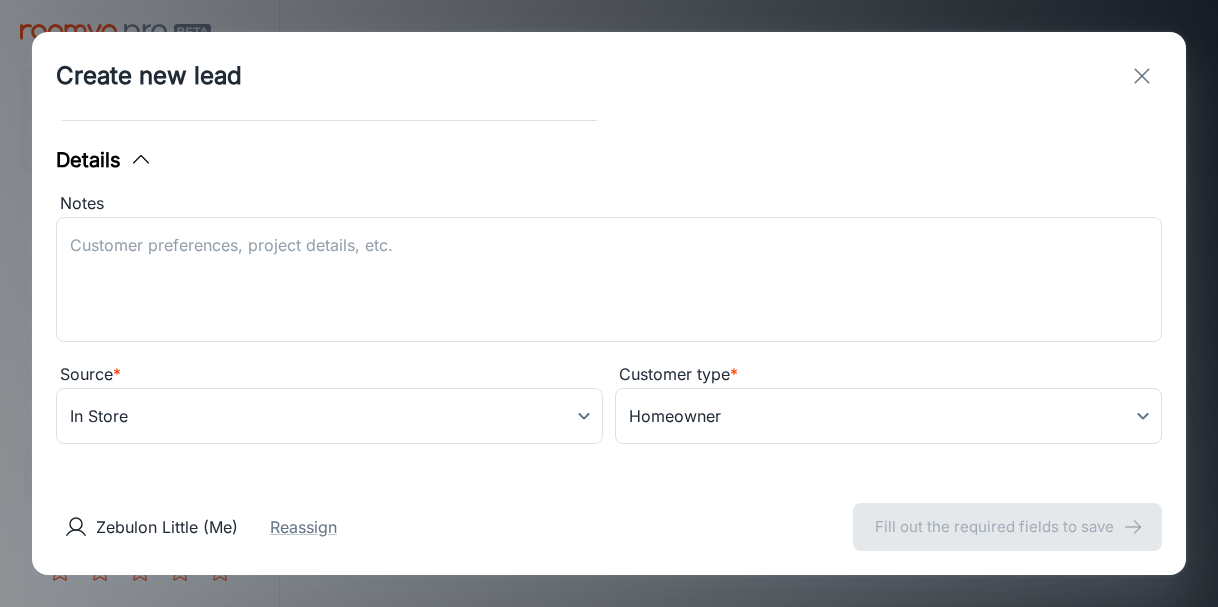 scroll, scrollTop: 622, scrollLeft: 0, axis: vertical 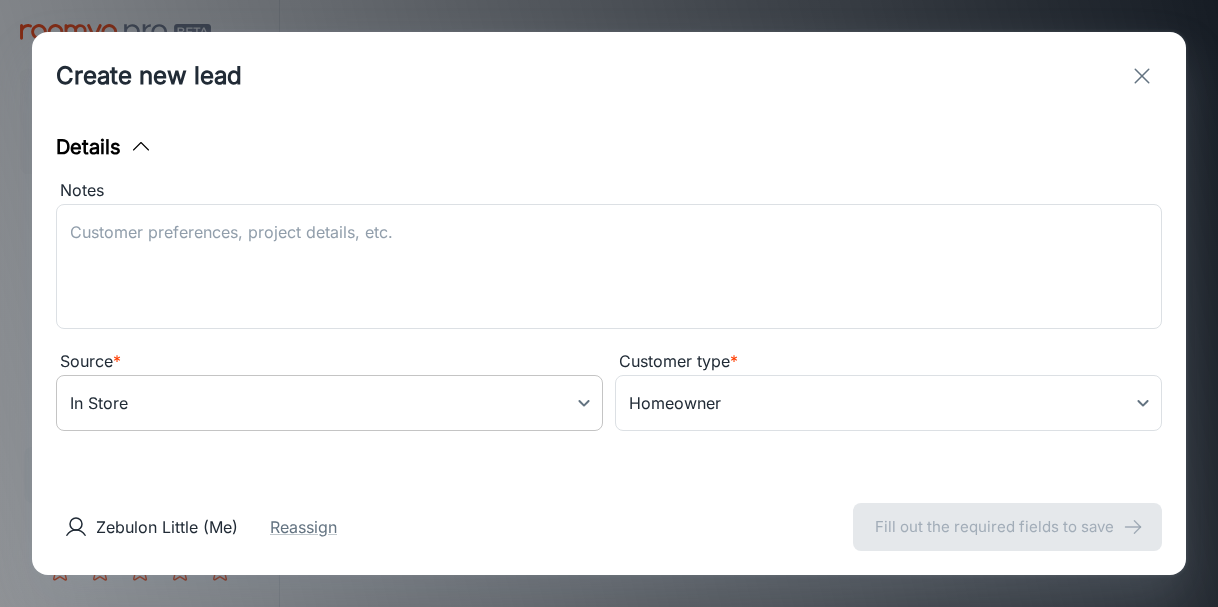 click on "[US_STATE] Hometown Floors Zebulon   Little Engagement Leads To-do Products My Products Suppliers QR Codes Configure Roomvo Sites Platform Management User Administration Need help? Rate your experience Leads Export CSV Create new lead ​ Filters Lead stage (7) New My Leads All [PERSON_NAME][EMAIL_ADDRESS][DOMAIN_NAME]  Last updated: [DATE] ([DATE]) Source: Share via Email Unassigned New lead 0 Roomvo PRO | Leads Create new lead Contact Information First name * [PERSON_NAME] ​ Last name [PERSON_NAME] ​ Email address * ​ Phone number * ​ Address Street Address ​ City ​ Country Select country ​ State/Province/Territory ​ ZIP/Postal code ​ Details Notes x ​ Source * In Store in_store ​ Customer type * Homeowner 5 ​ Zebulon Little (Me) Reassign Fill out the required fields to save" at bounding box center [609, 303] 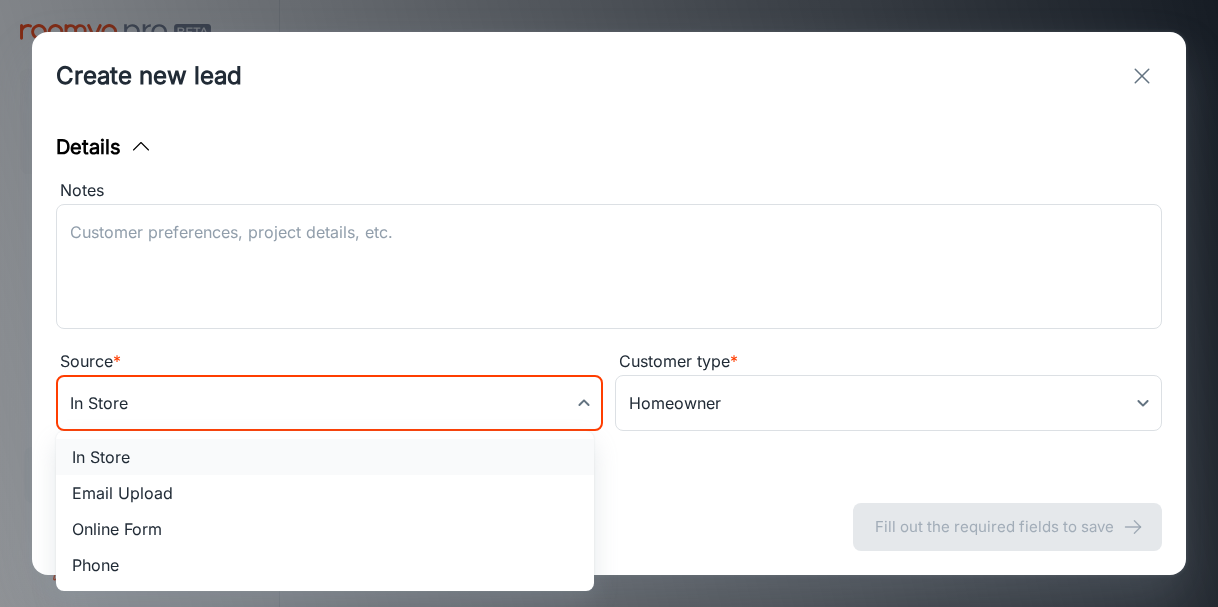 click on "In Store" at bounding box center [325, 457] 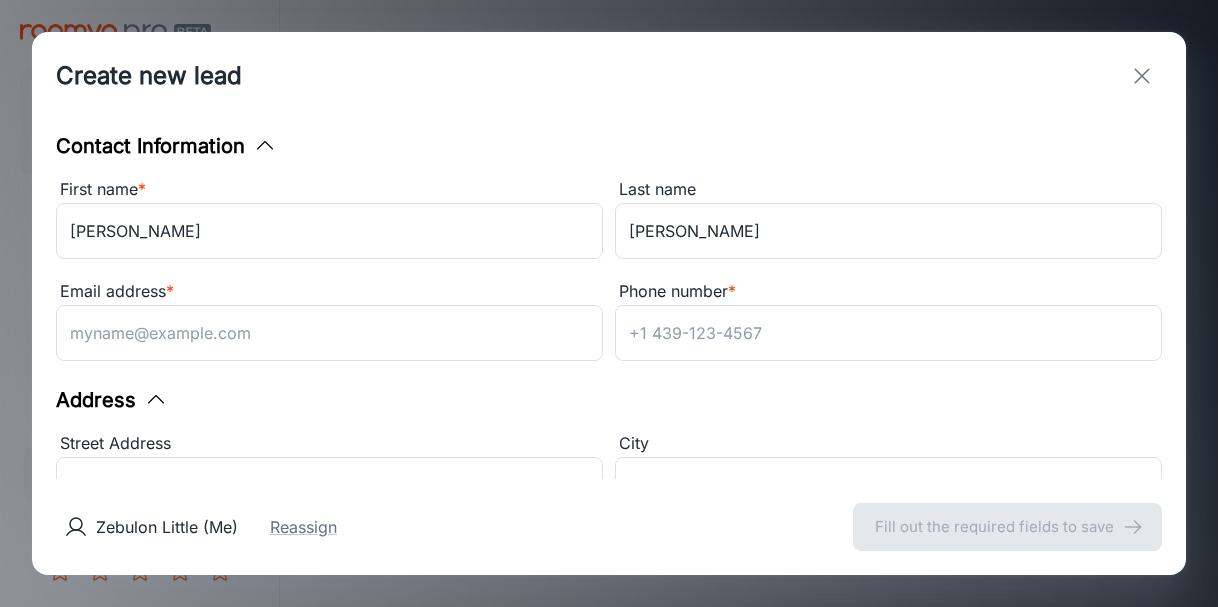 scroll, scrollTop: 0, scrollLeft: 0, axis: both 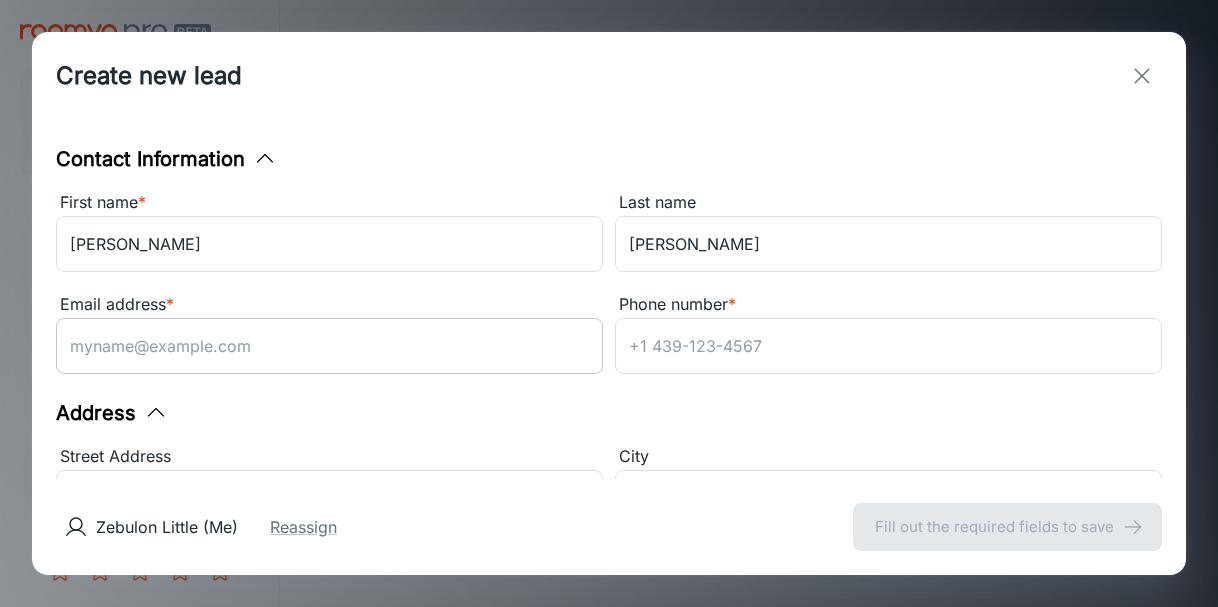 click on "Email address *" at bounding box center (329, 346) 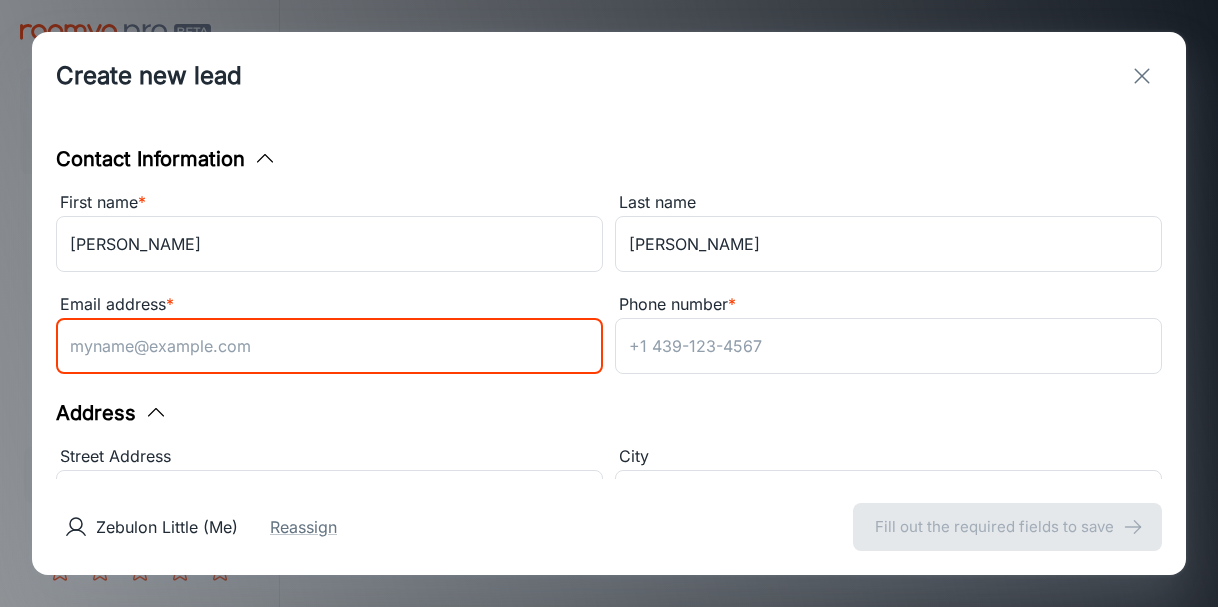 paste on "[PERSON_NAME] <[EMAIL_ADDRESS][DOMAIN_NAME]" 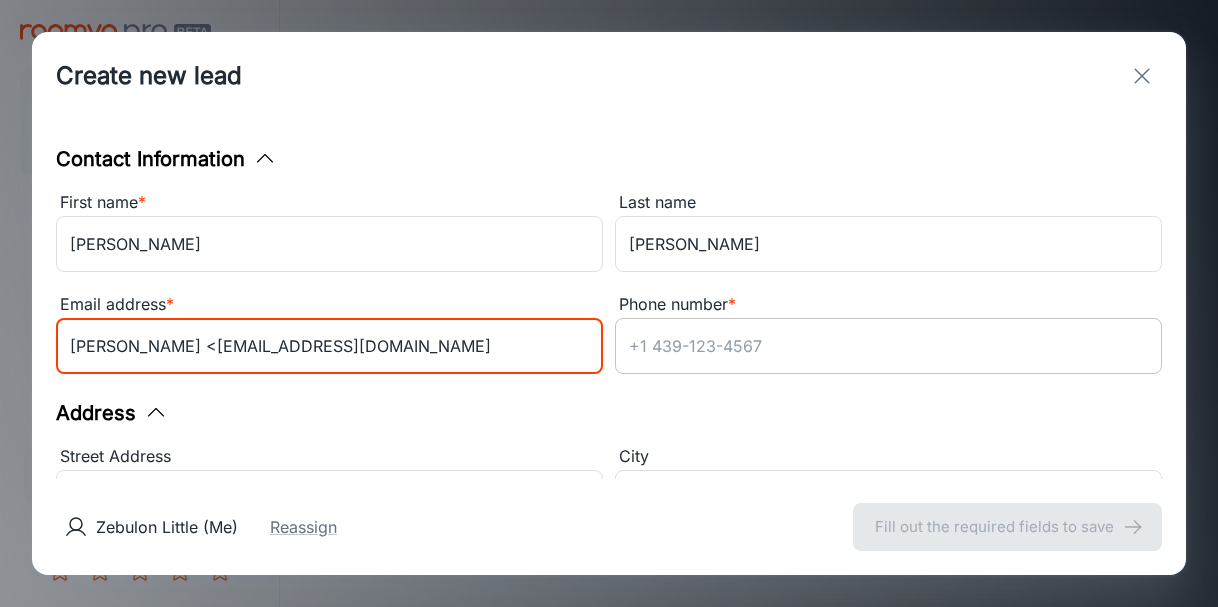 type on "[PERSON_NAME] <[EMAIL_ADDRESS][DOMAIN_NAME]" 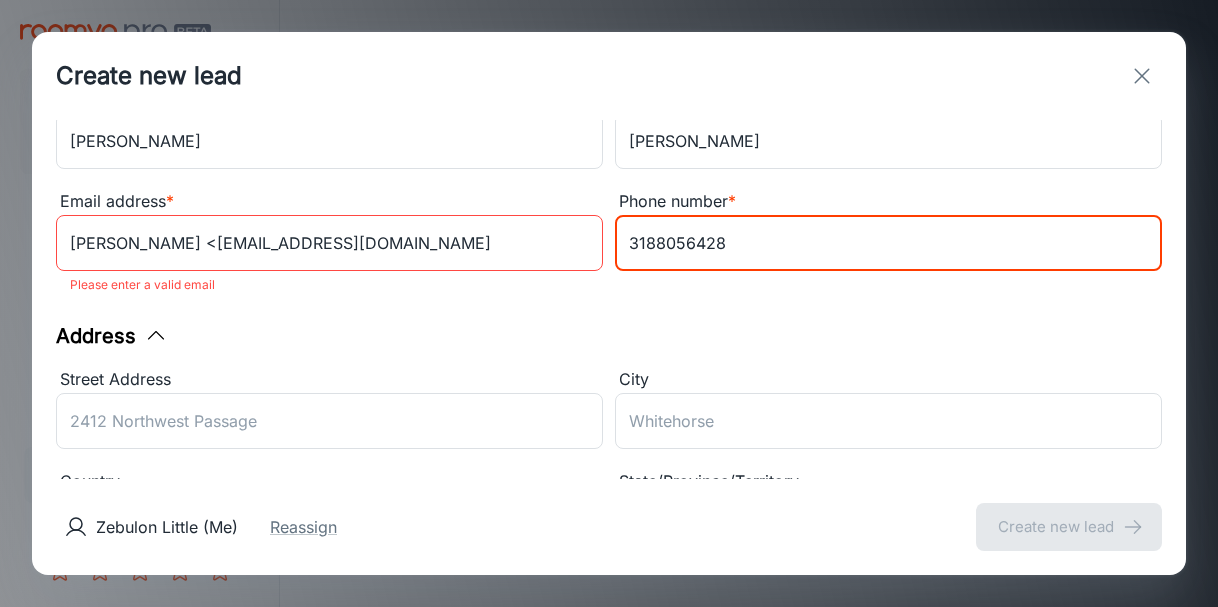 scroll, scrollTop: 68, scrollLeft: 0, axis: vertical 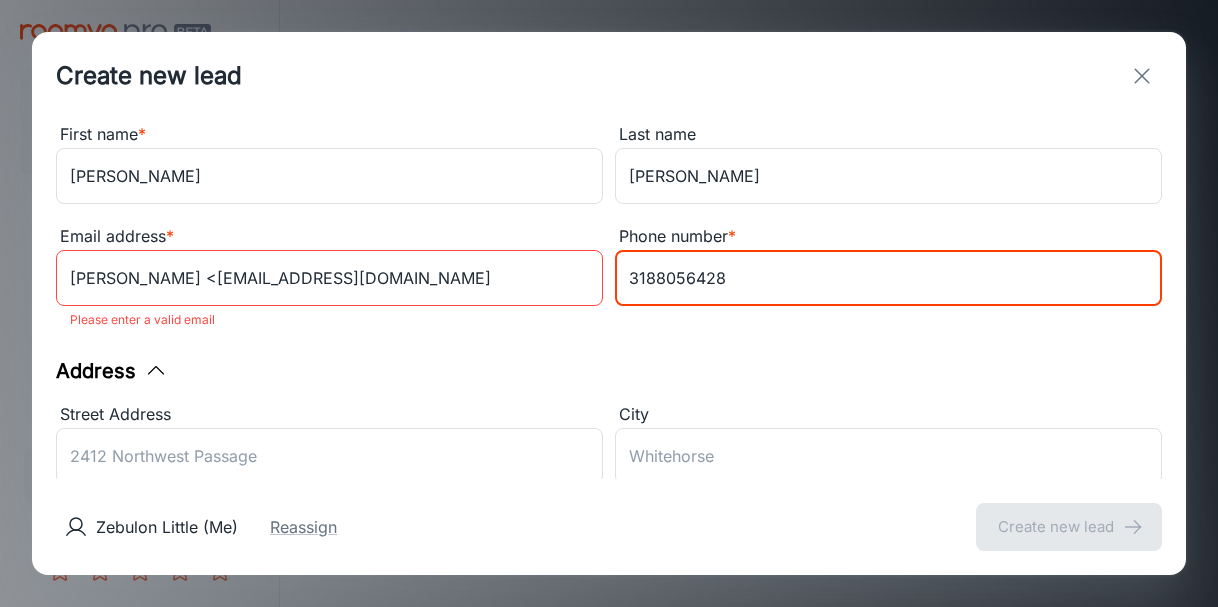 type on "3188056428" 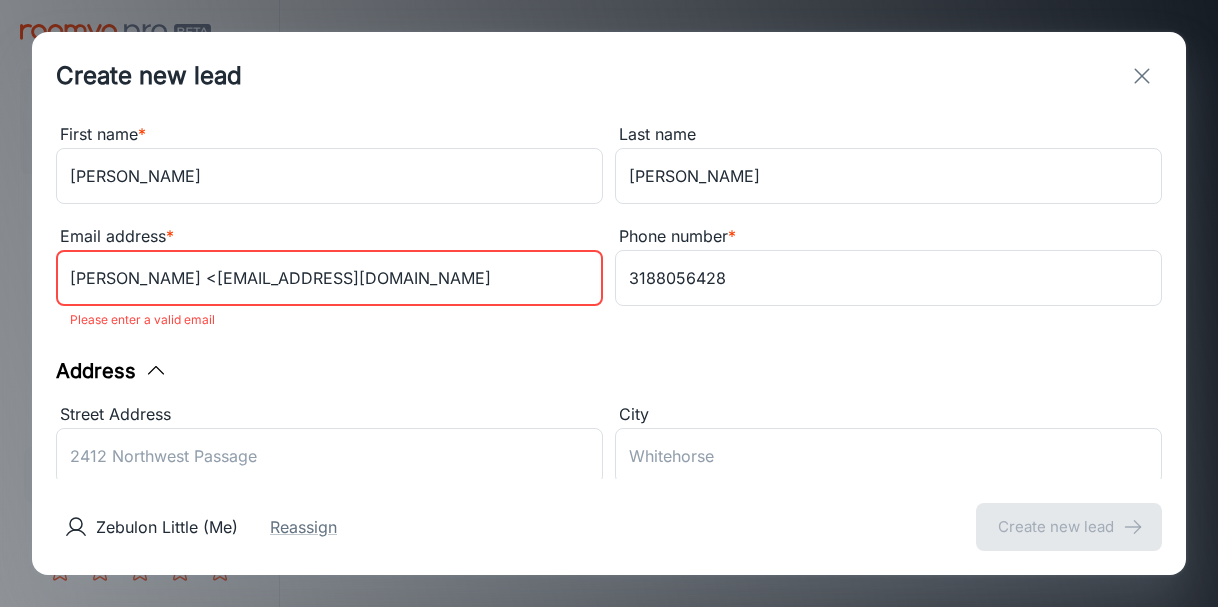 drag, startPoint x: 512, startPoint y: 271, endPoint x: 55, endPoint y: 283, distance: 457.15753 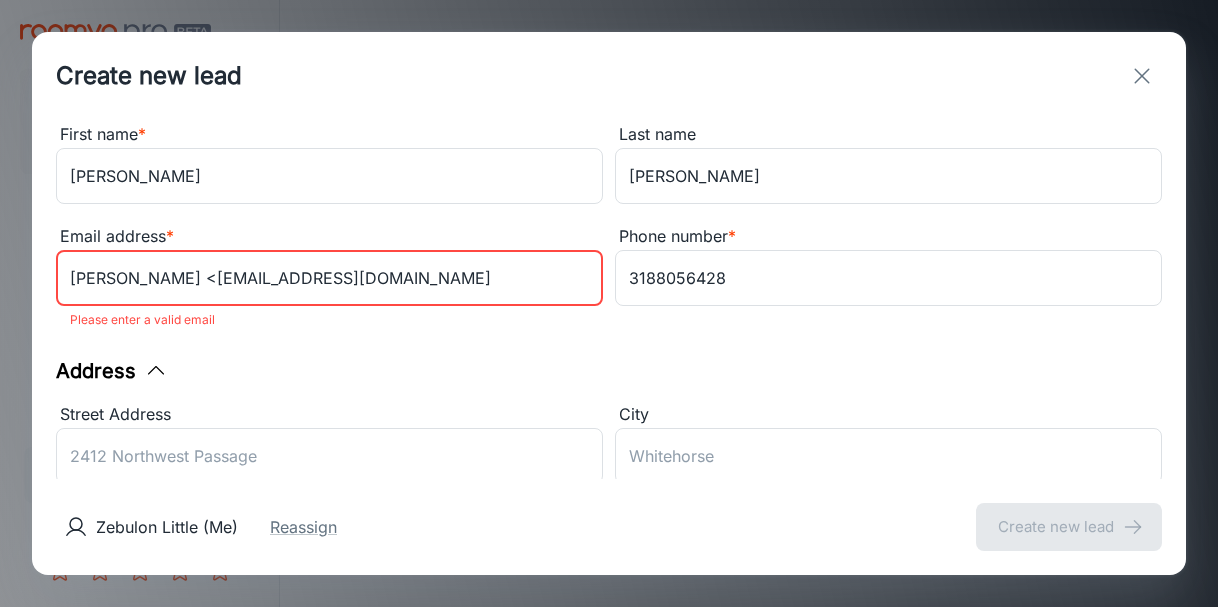 click on "[PERSON_NAME] <[EMAIL_ADDRESS][DOMAIN_NAME]" at bounding box center (329, 278) 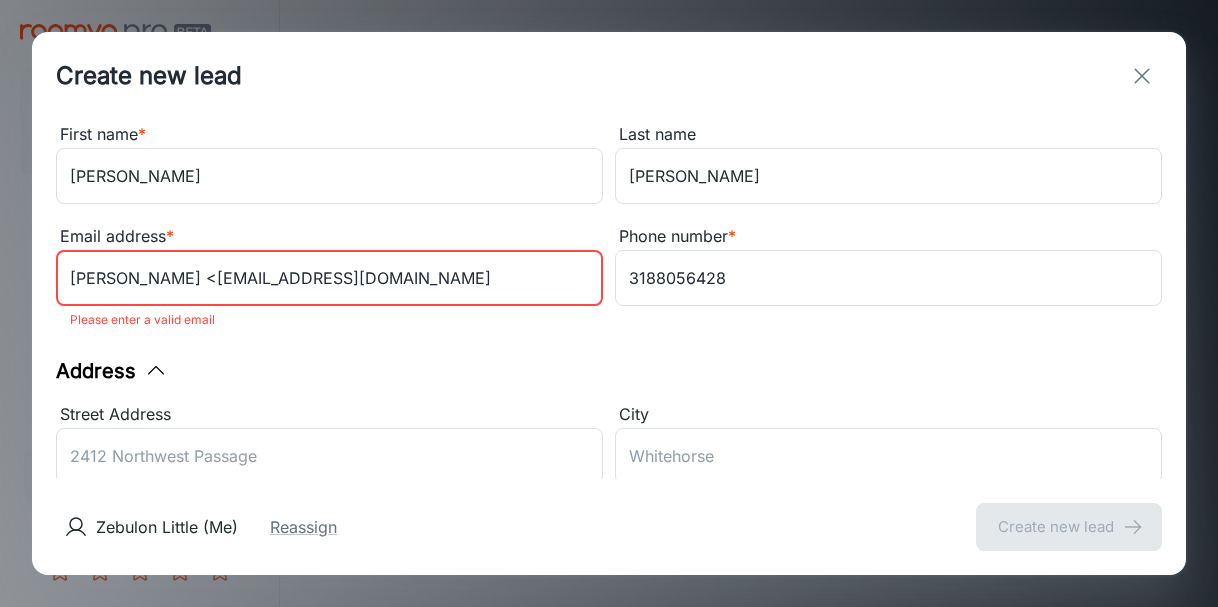 paste on "[EMAIL_ADDRESS]" 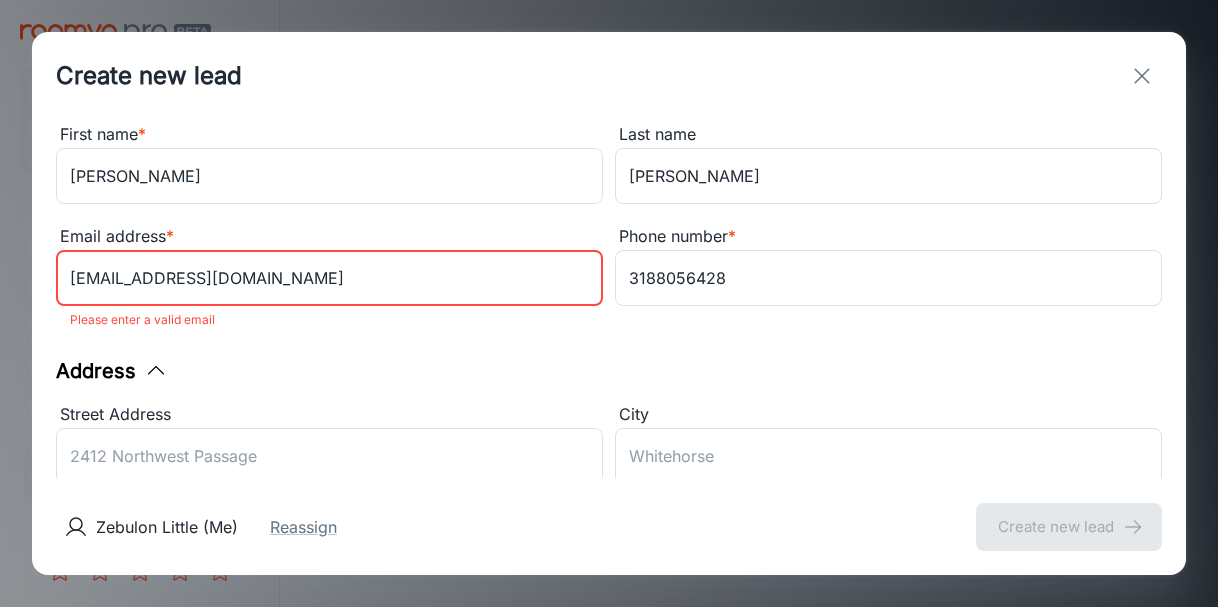 type on "[EMAIL_ADDRESS][DOMAIN_NAME]" 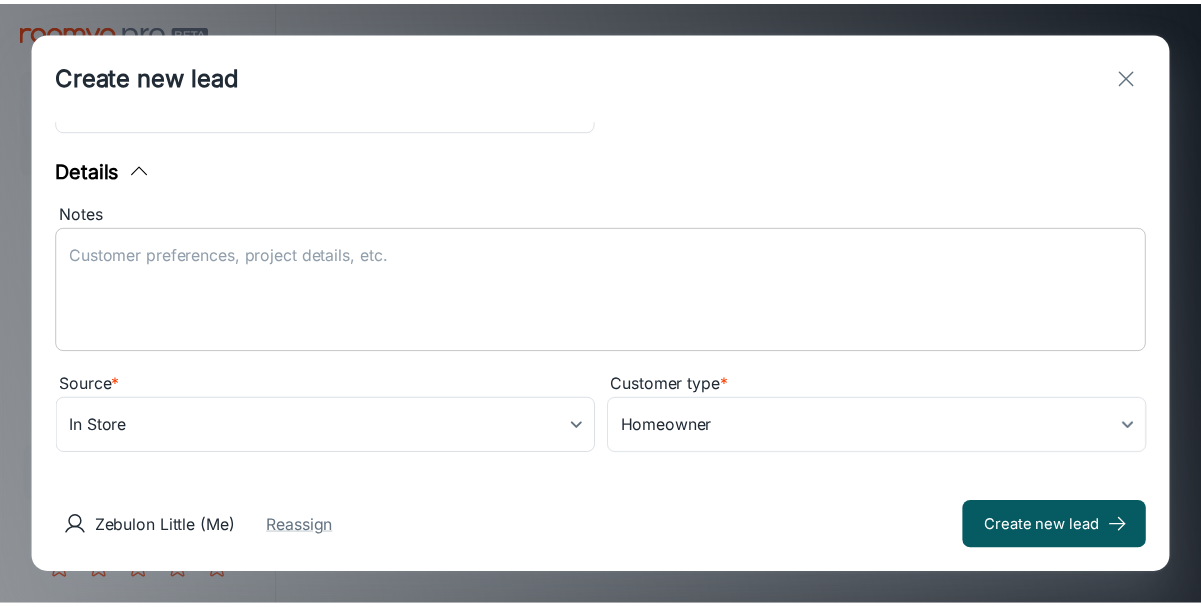 scroll, scrollTop: 622, scrollLeft: 0, axis: vertical 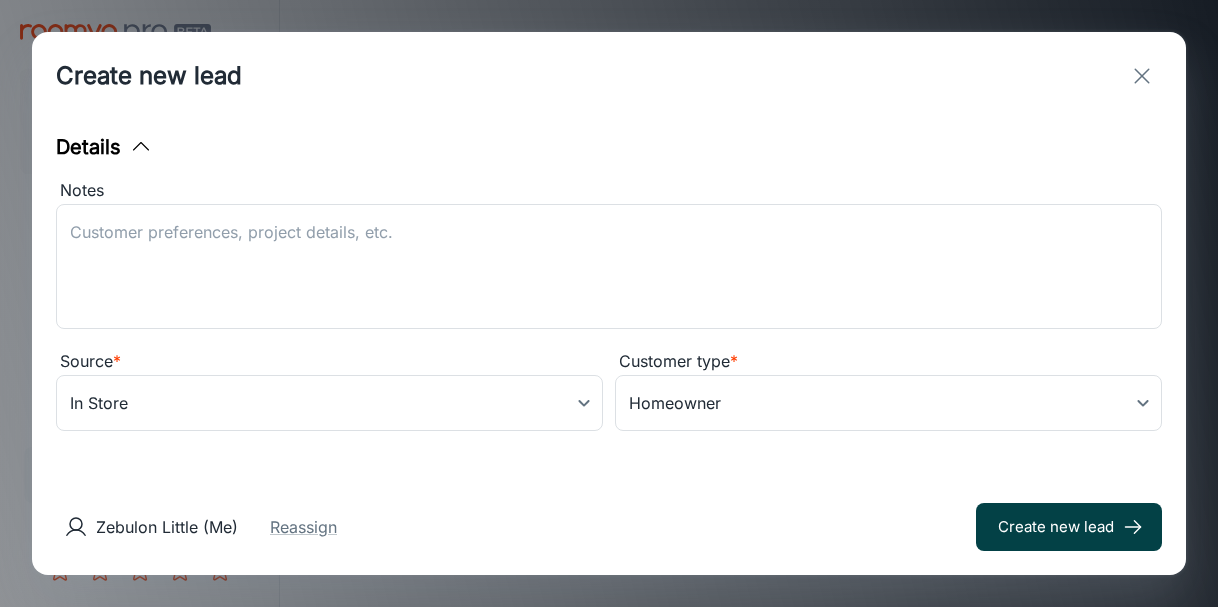 click on "Create new lead" at bounding box center (1069, 527) 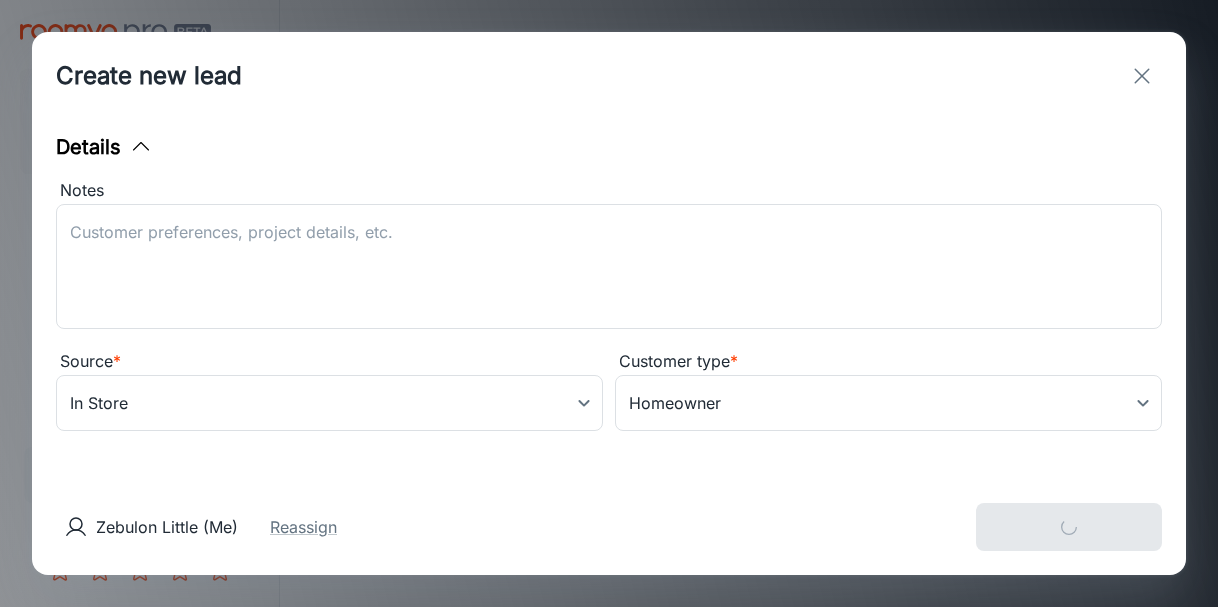 type 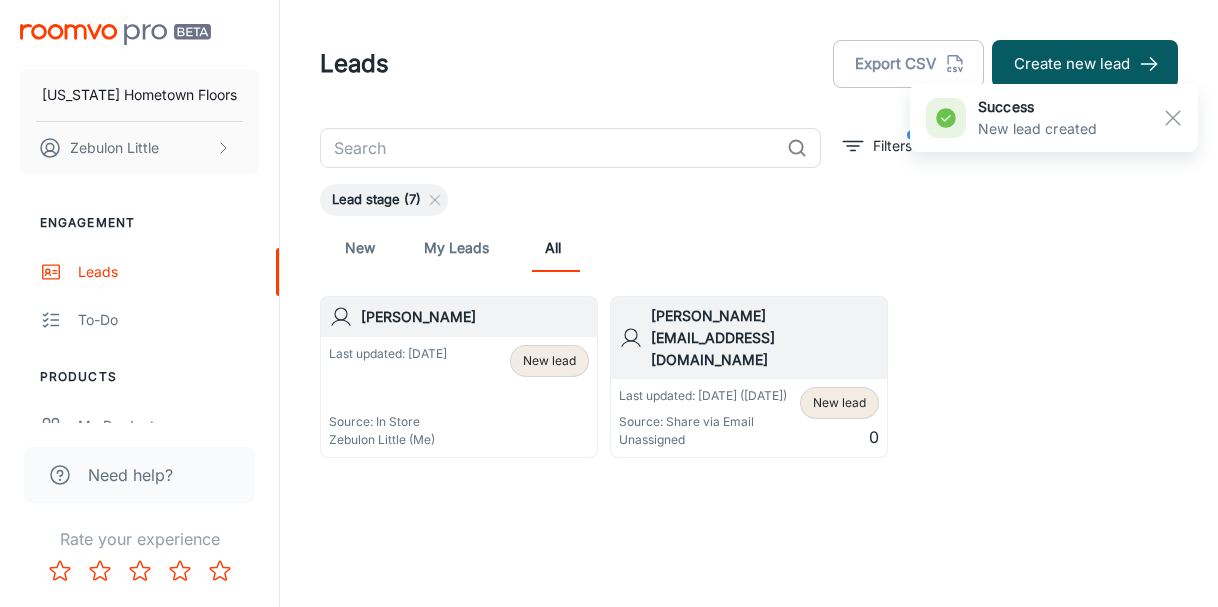 click on "Last updated: [DATE] Source: In Store Zebulon Little (Me)" at bounding box center [388, 397] 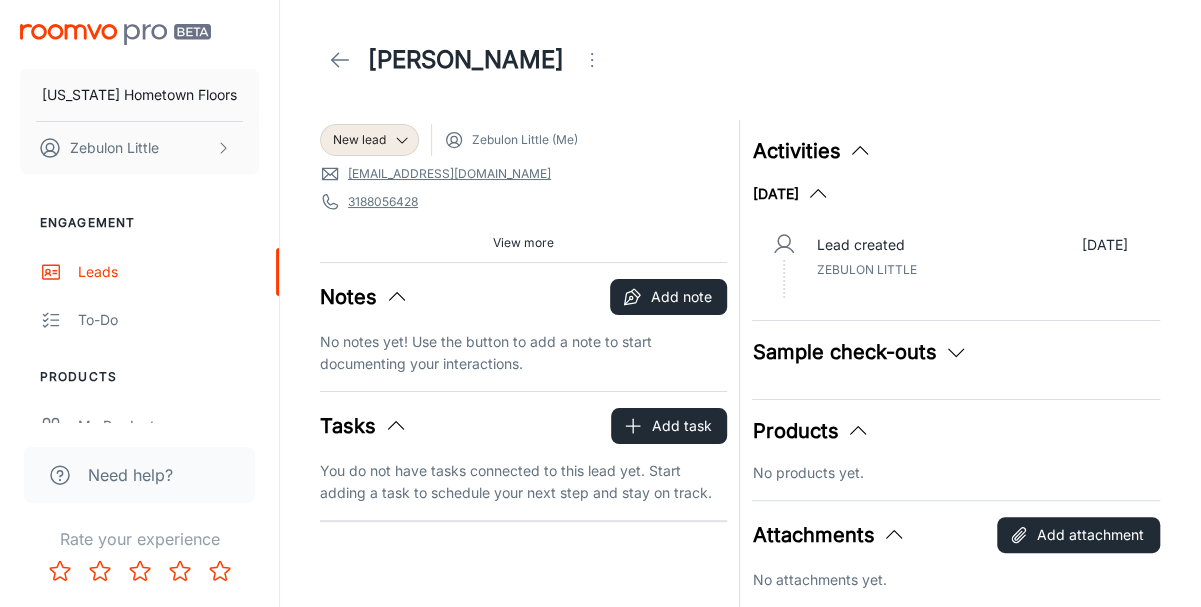 drag, startPoint x: 799, startPoint y: 479, endPoint x: 791, endPoint y: 445, distance: 34.928497 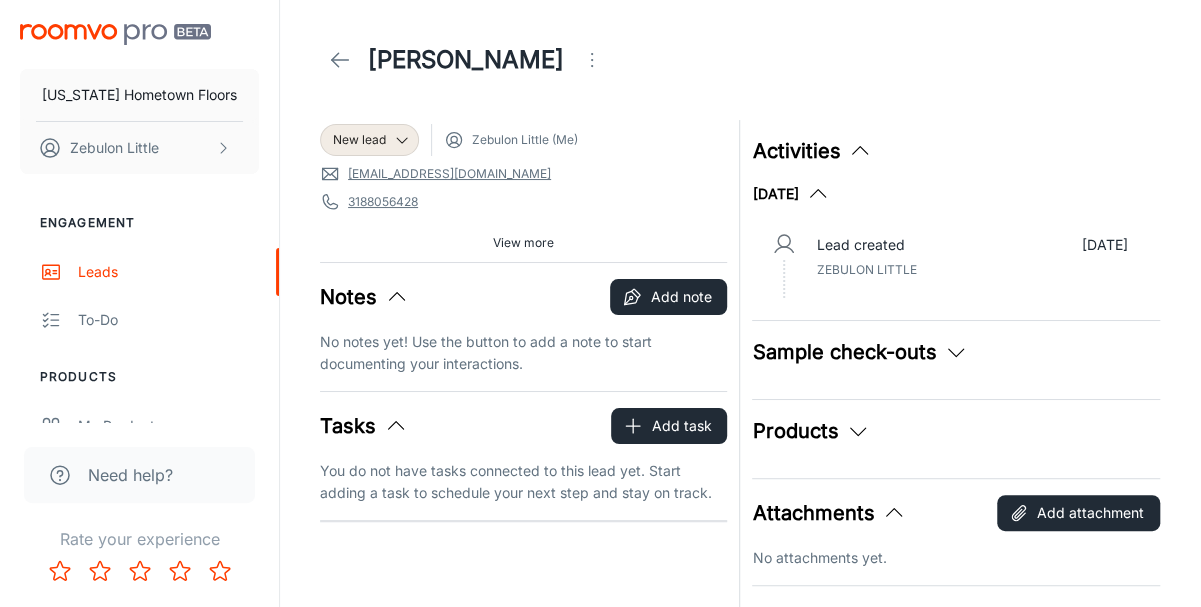 click on "Products" at bounding box center [811, 431] 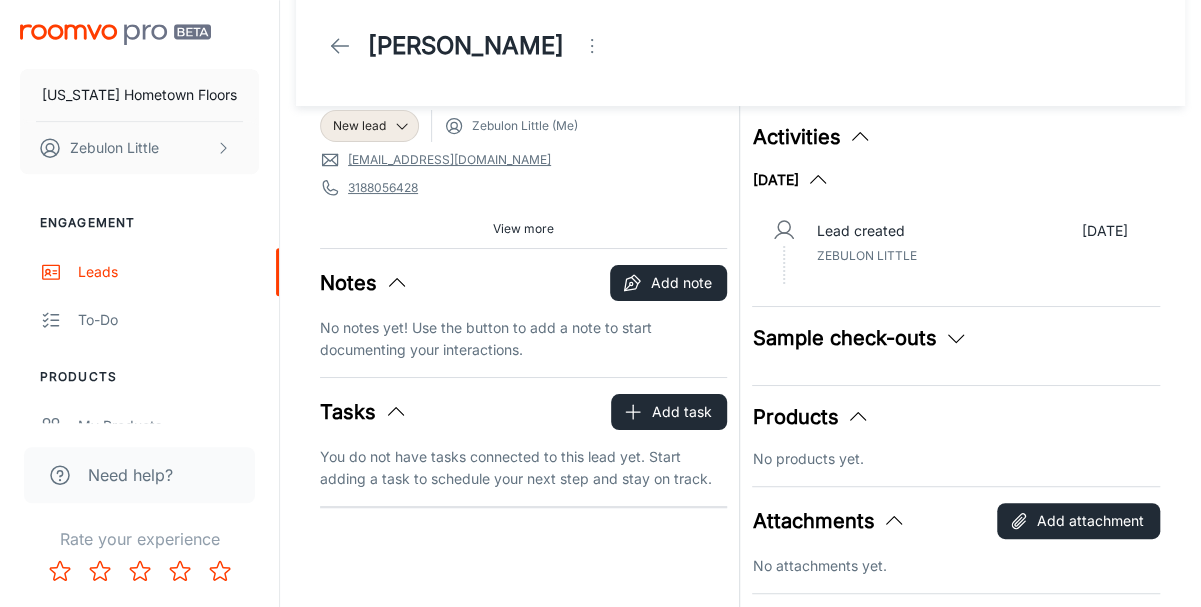 scroll, scrollTop: 0, scrollLeft: 0, axis: both 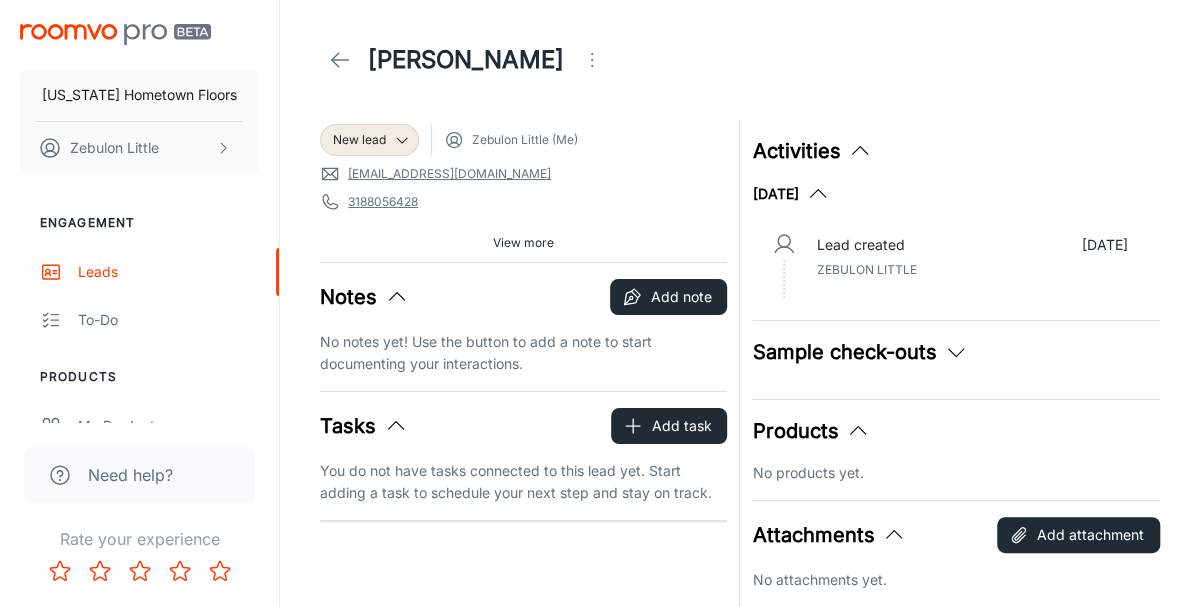 click on "[EMAIL_ADDRESS][DOMAIN_NAME]" at bounding box center (449, 174) 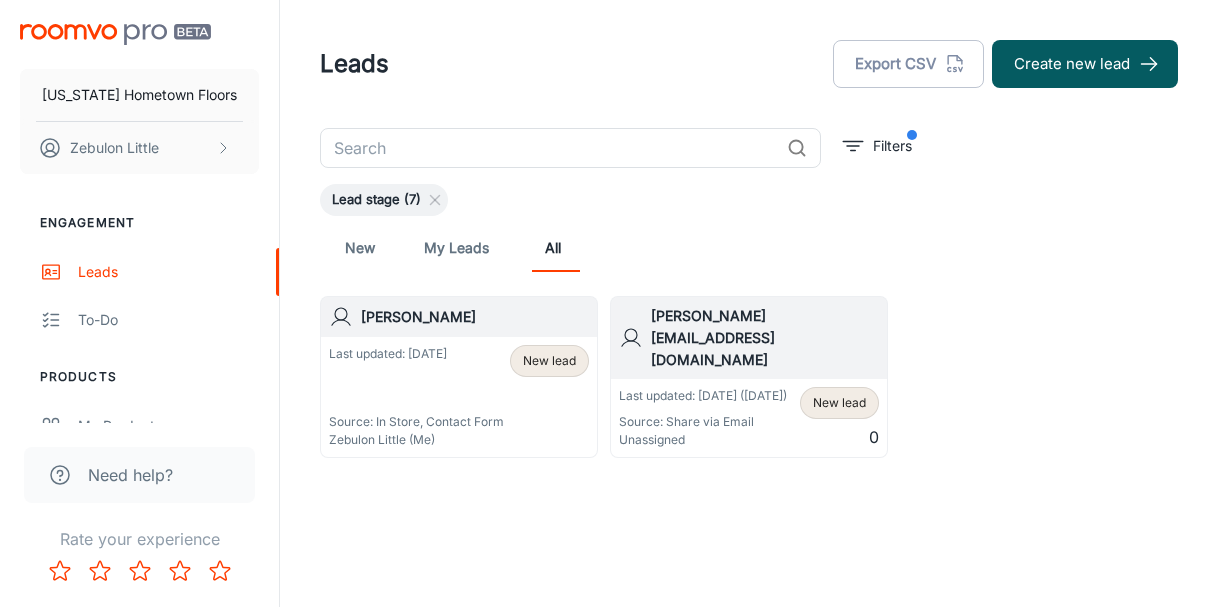 click on "My Leads" at bounding box center [456, 248] 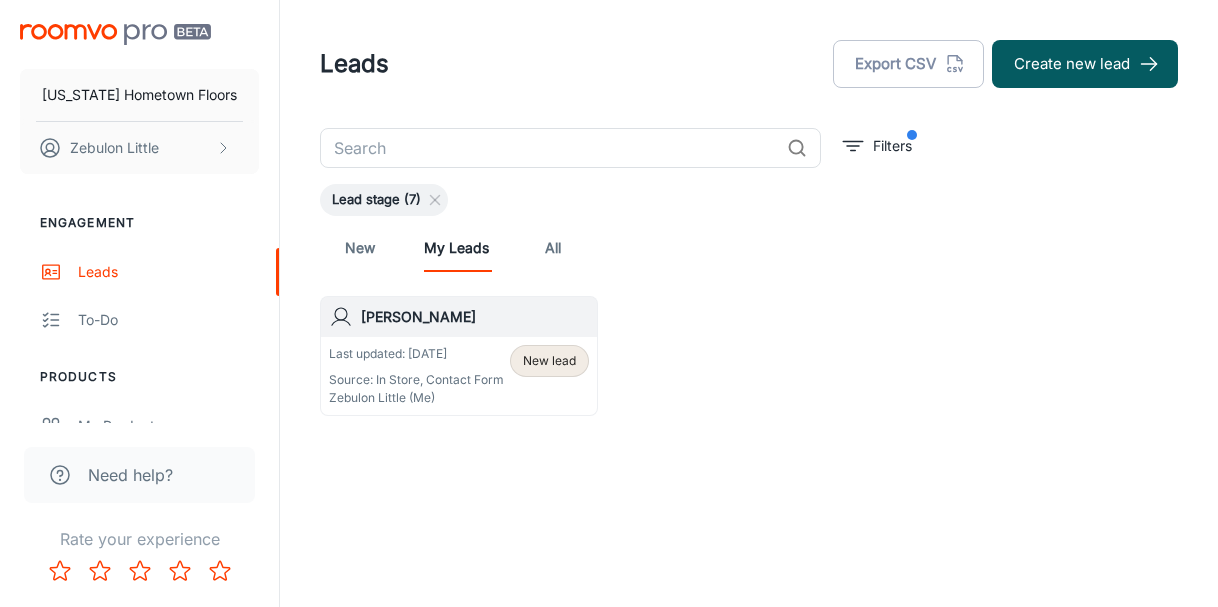 click on "New lead" at bounding box center (549, 361) 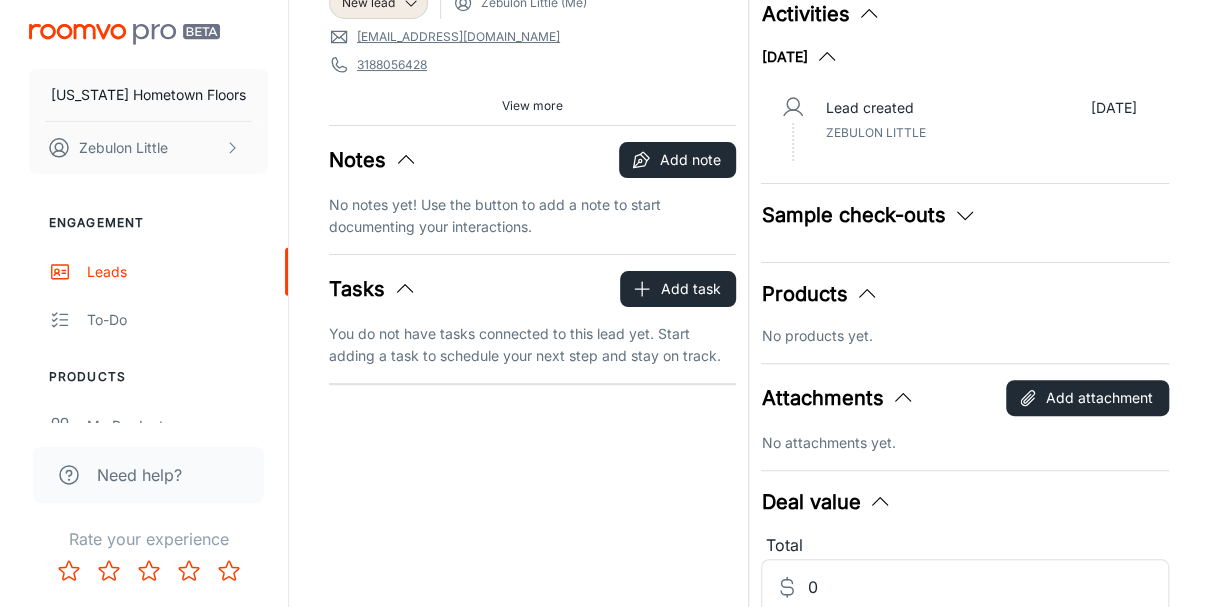 scroll, scrollTop: 0, scrollLeft: 0, axis: both 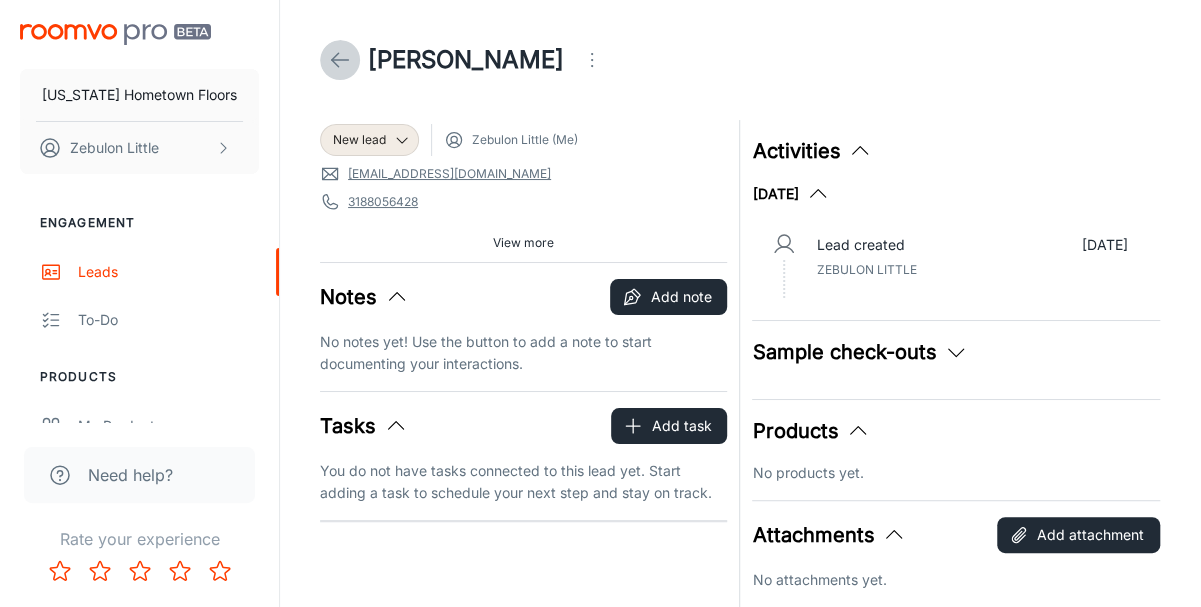 click 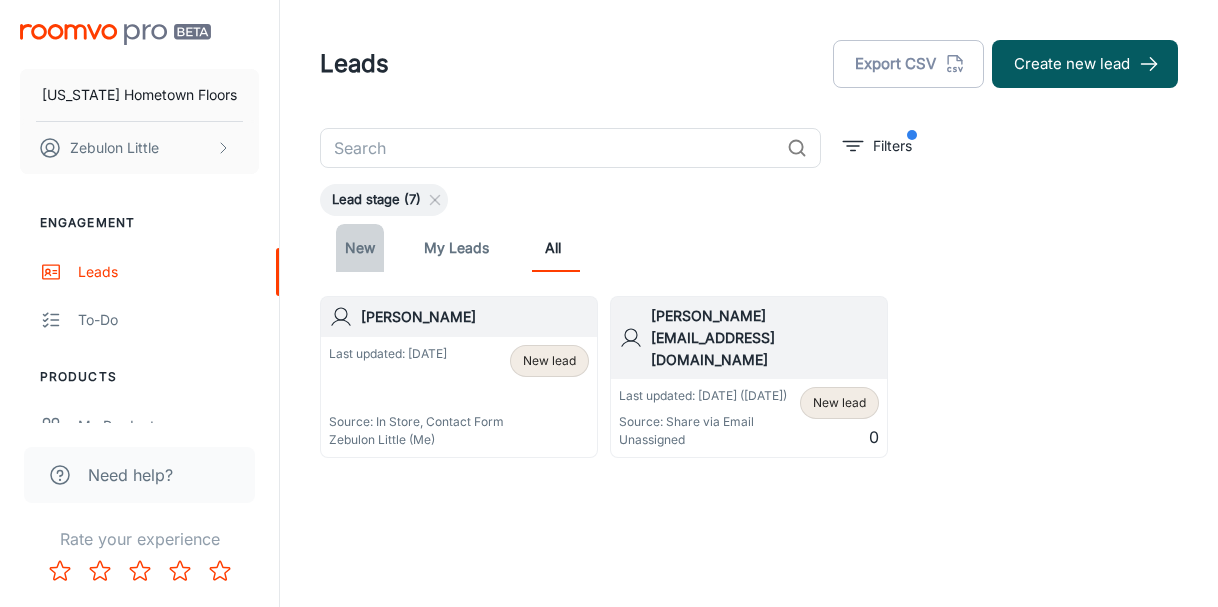 click on "New" at bounding box center [360, 248] 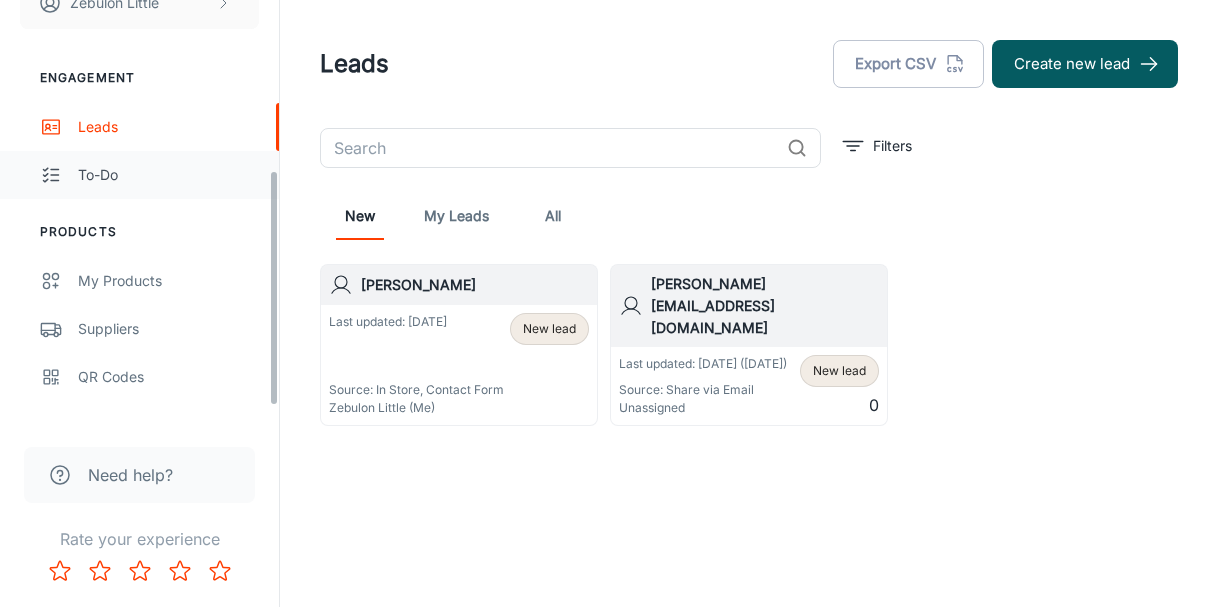 scroll, scrollTop: 334, scrollLeft: 0, axis: vertical 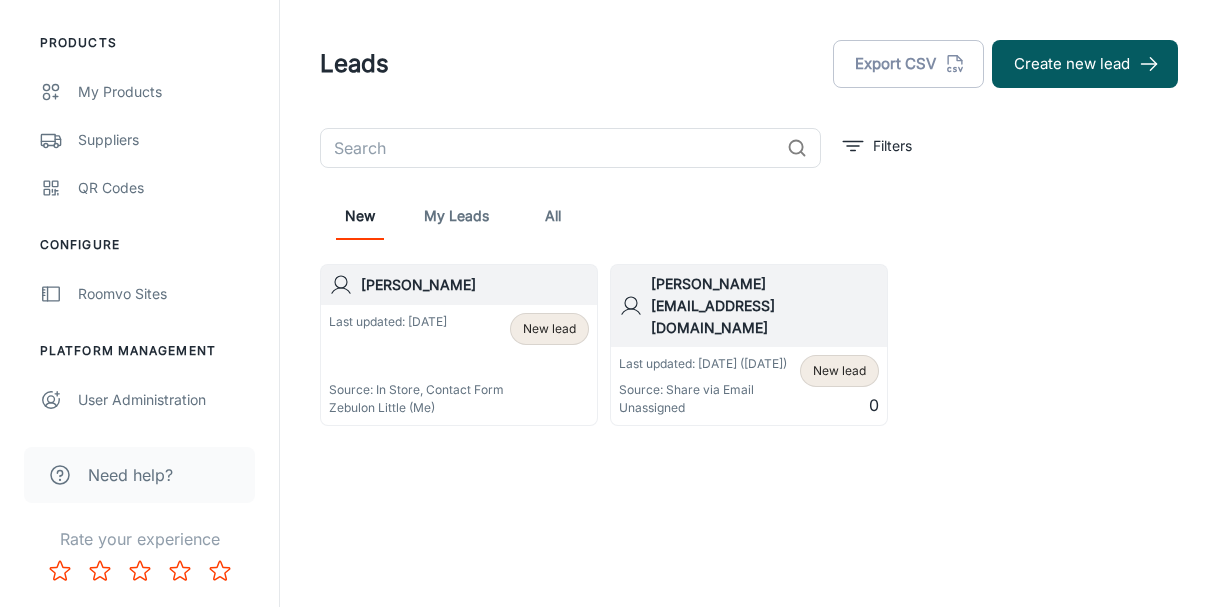 click on "My Leads" at bounding box center (456, 216) 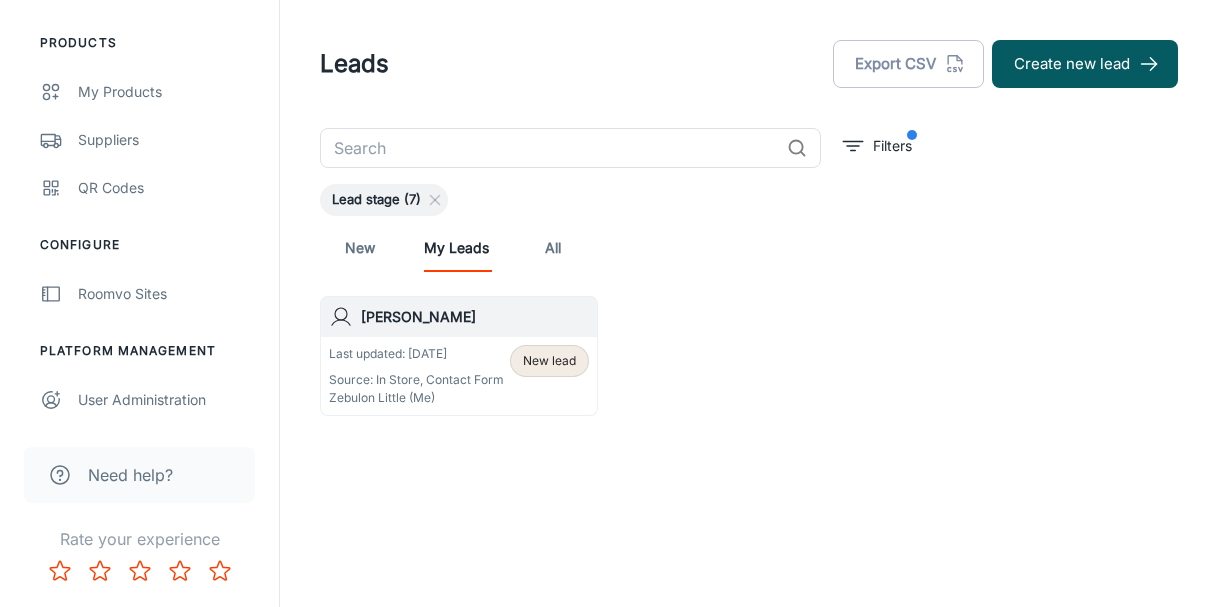 click on "All" at bounding box center [553, 248] 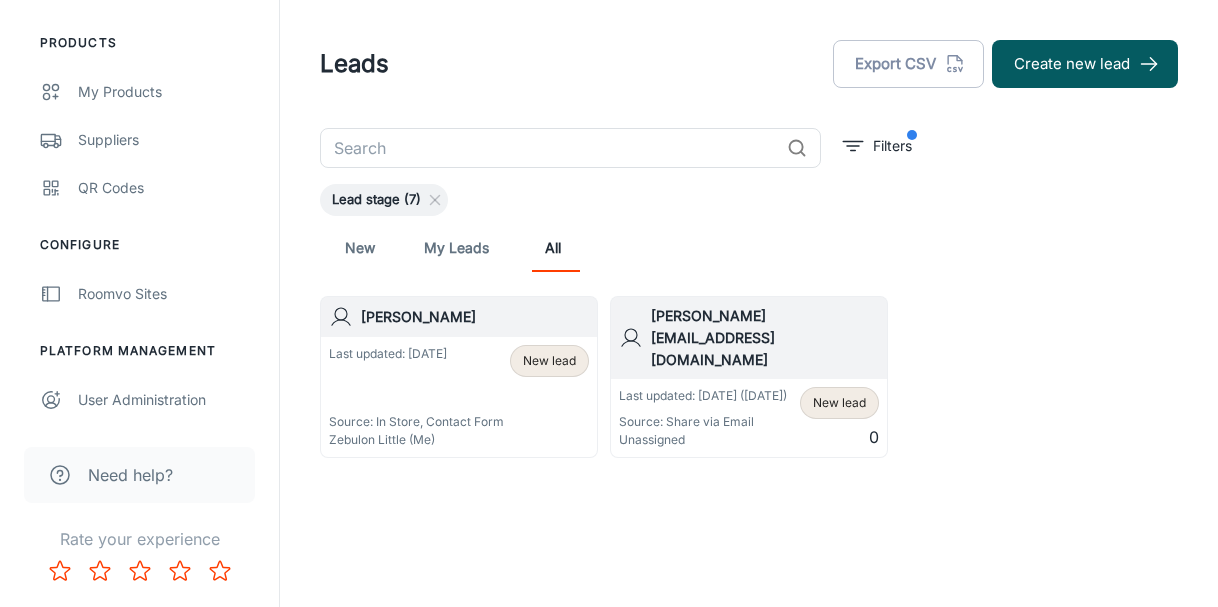 click on "New" at bounding box center (360, 248) 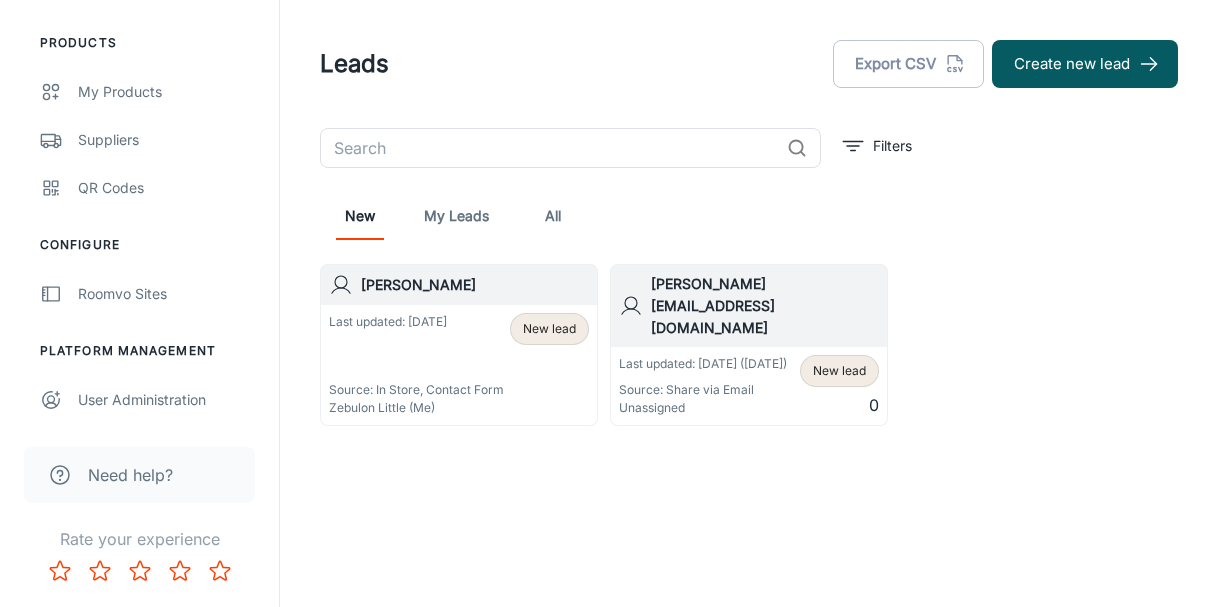 click on "[PERSON_NAME]" at bounding box center [475, 285] 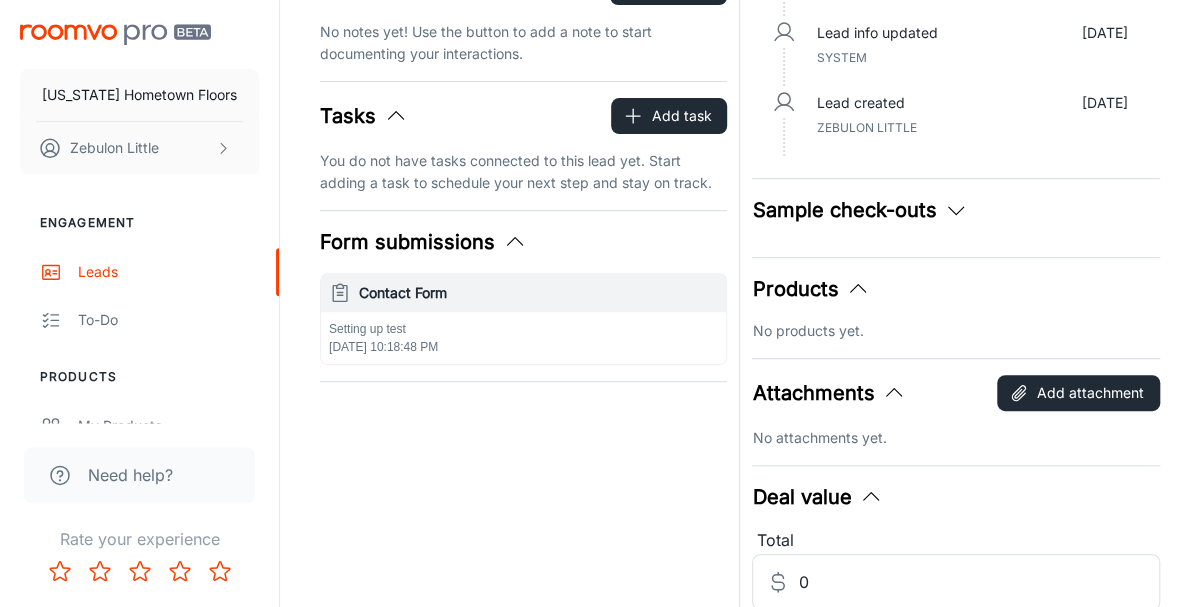scroll, scrollTop: 284, scrollLeft: 0, axis: vertical 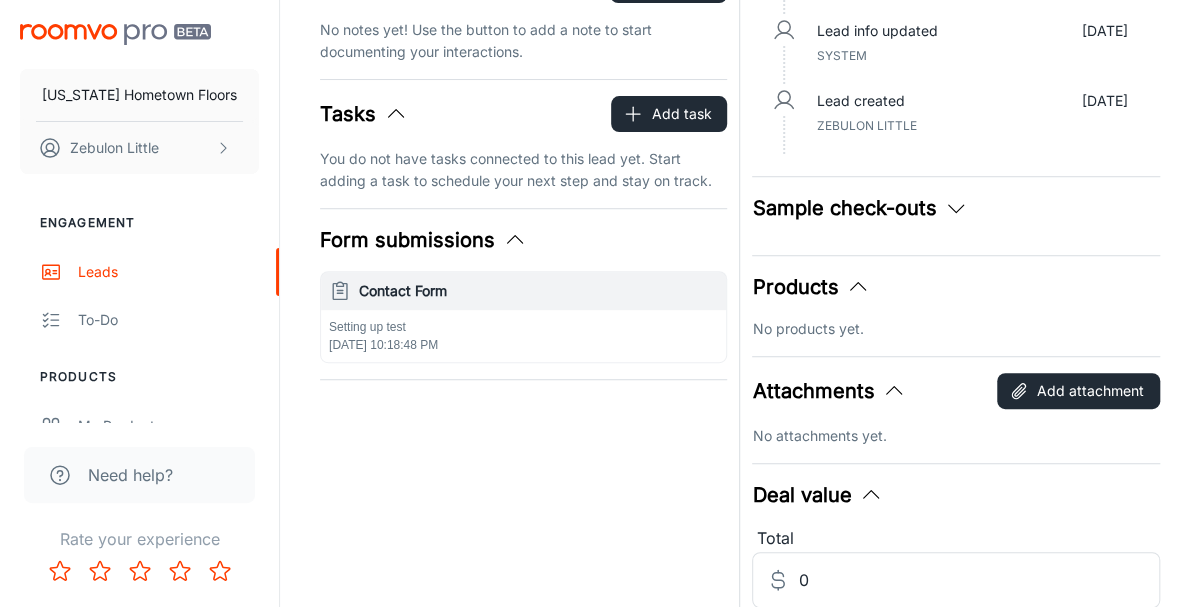click on "Products" at bounding box center (811, 287) 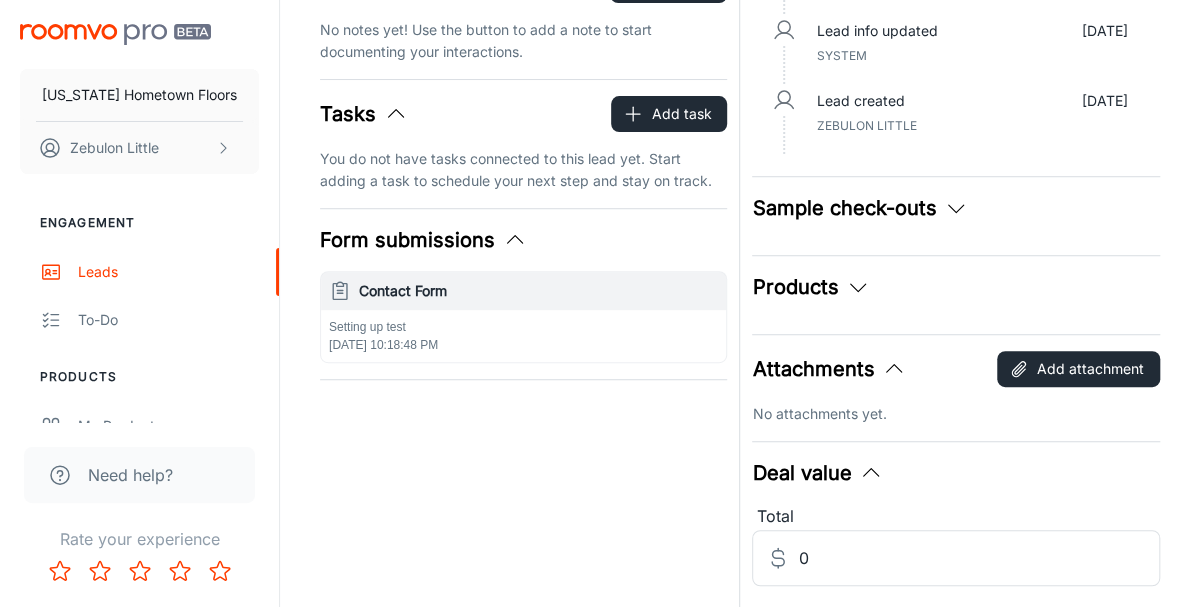 click 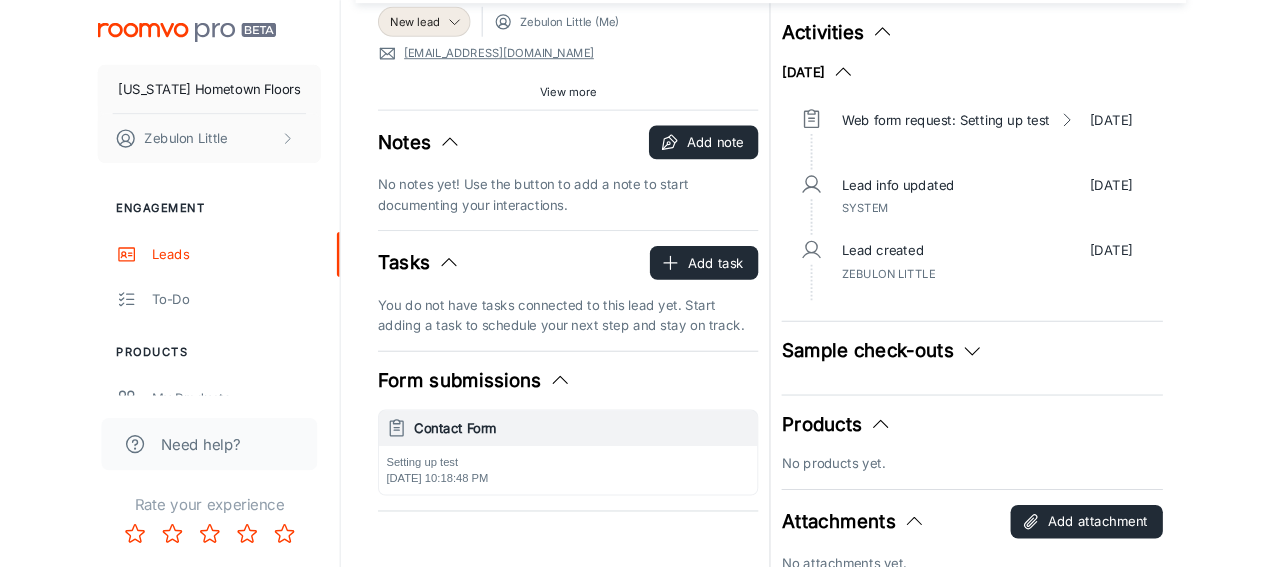 scroll, scrollTop: 0, scrollLeft: 0, axis: both 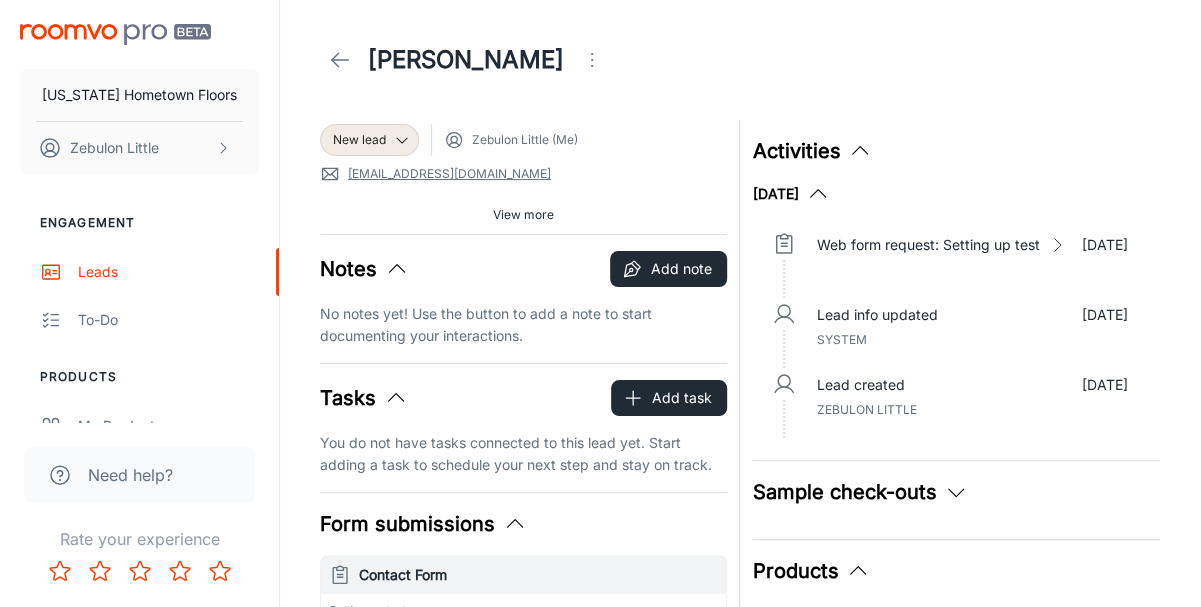 click 